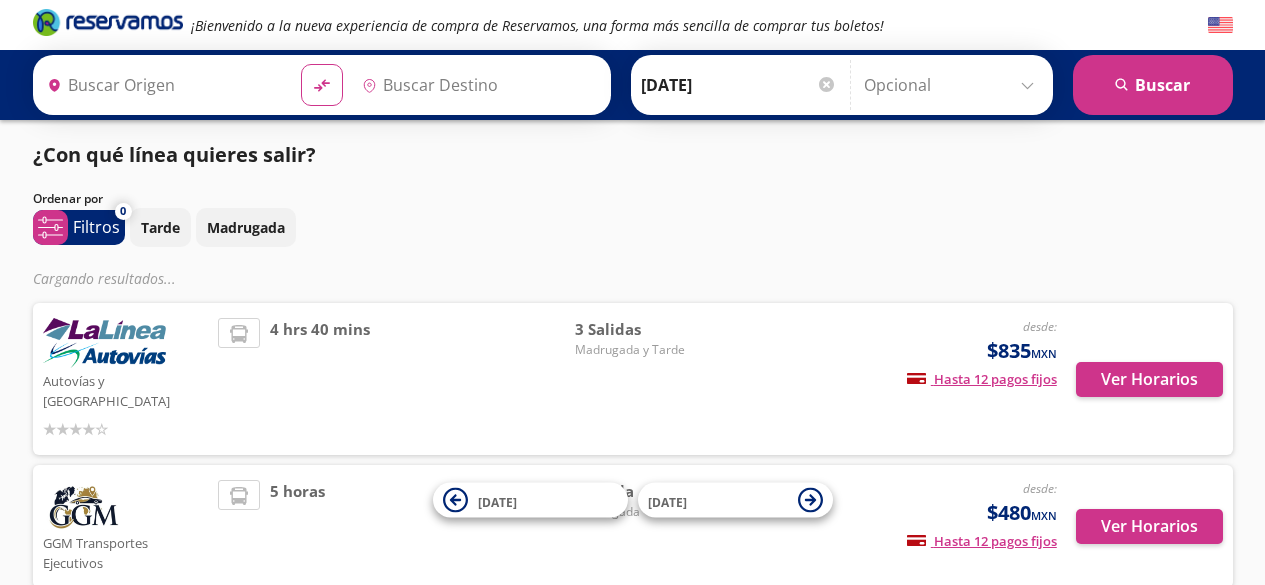 type on "[GEOGRAPHIC_DATA], [GEOGRAPHIC_DATA]" 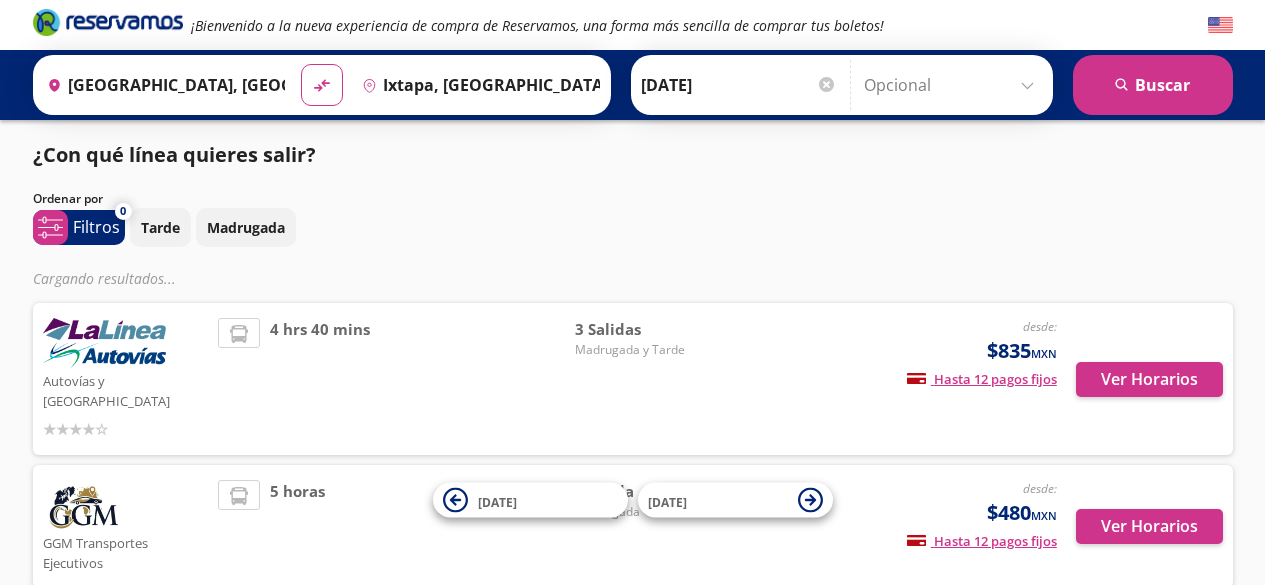 scroll, scrollTop: 0, scrollLeft: 0, axis: both 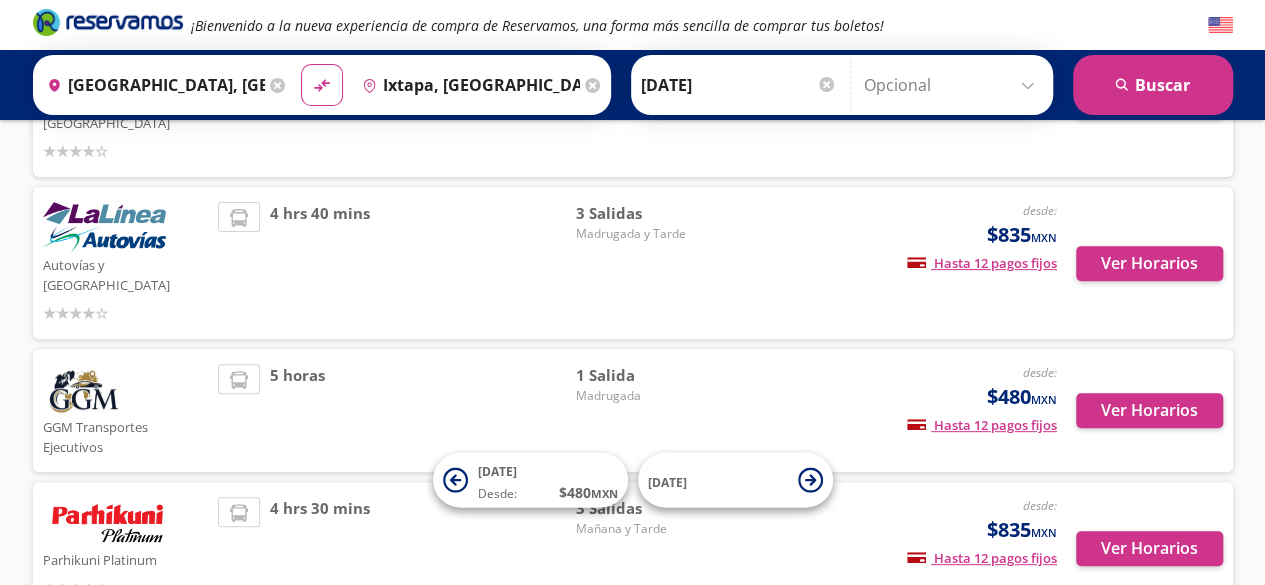 click on "1 [PERSON_NAME]" at bounding box center (645, 410) 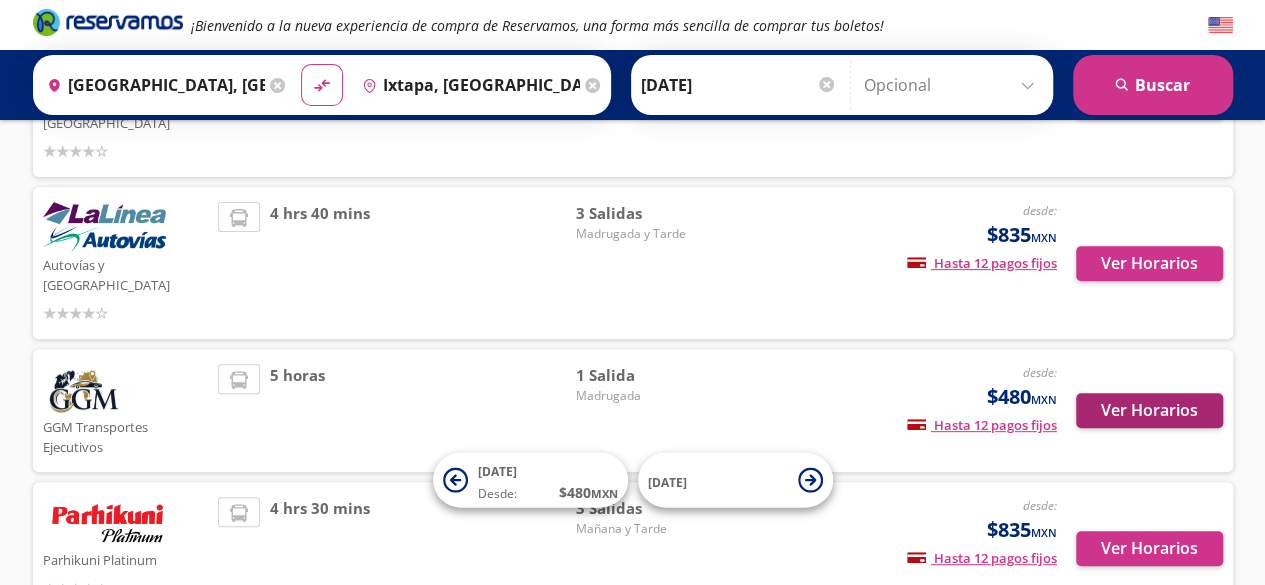 drag, startPoint x: 1057, startPoint y: 376, endPoint x: 1100, endPoint y: 366, distance: 44.14748 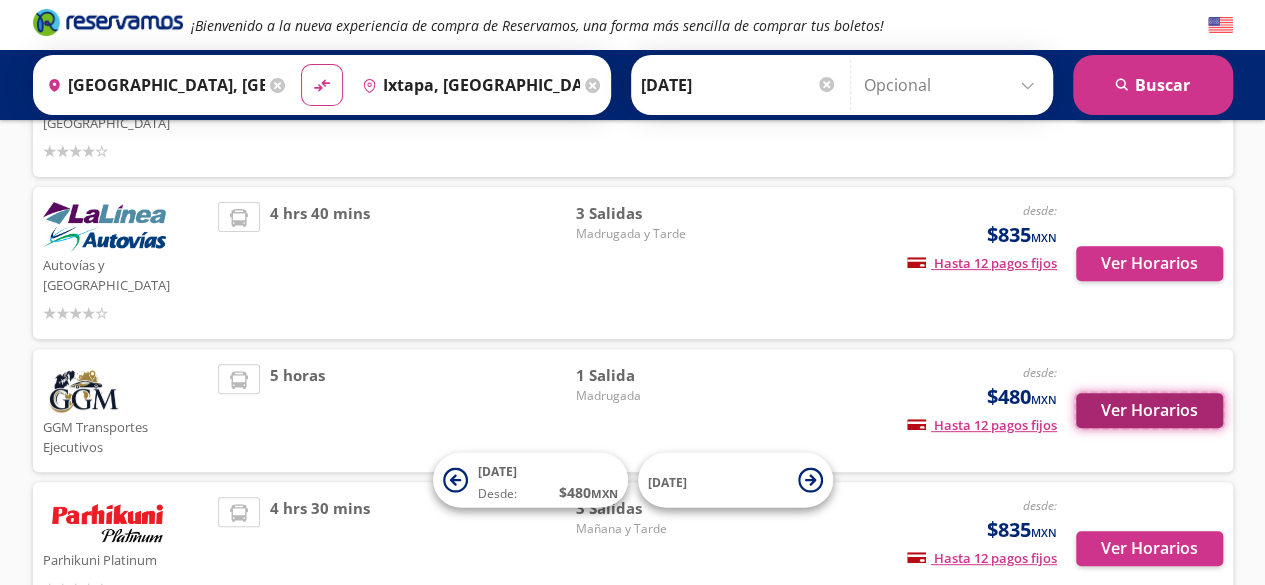 click on "Ver Horarios" at bounding box center (1149, 410) 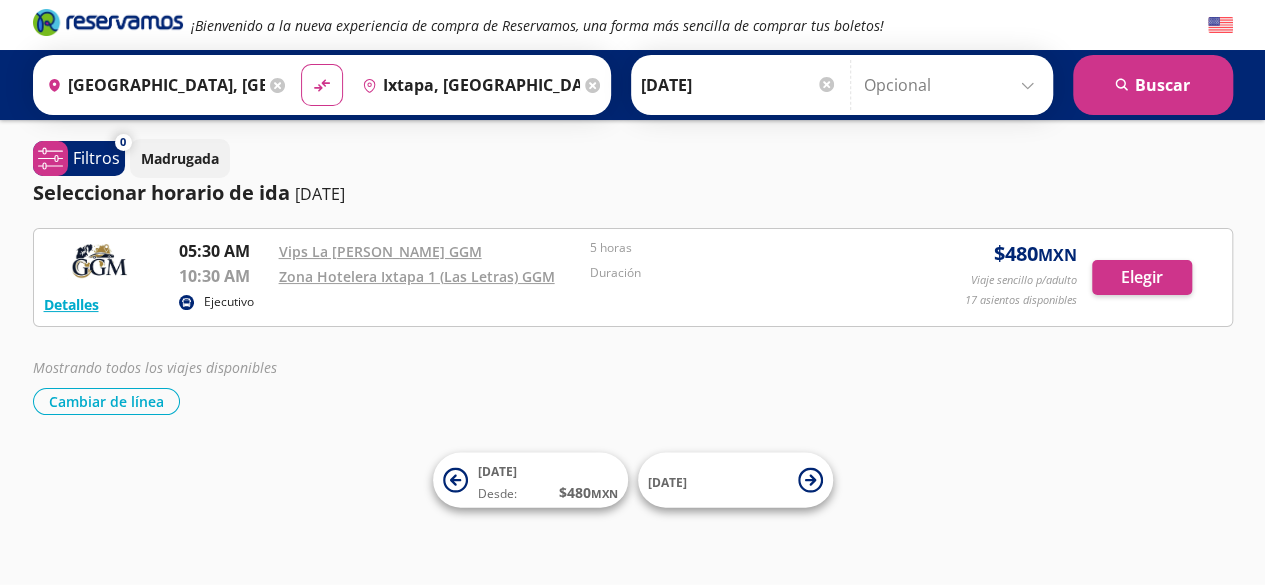 scroll, scrollTop: 0, scrollLeft: 0, axis: both 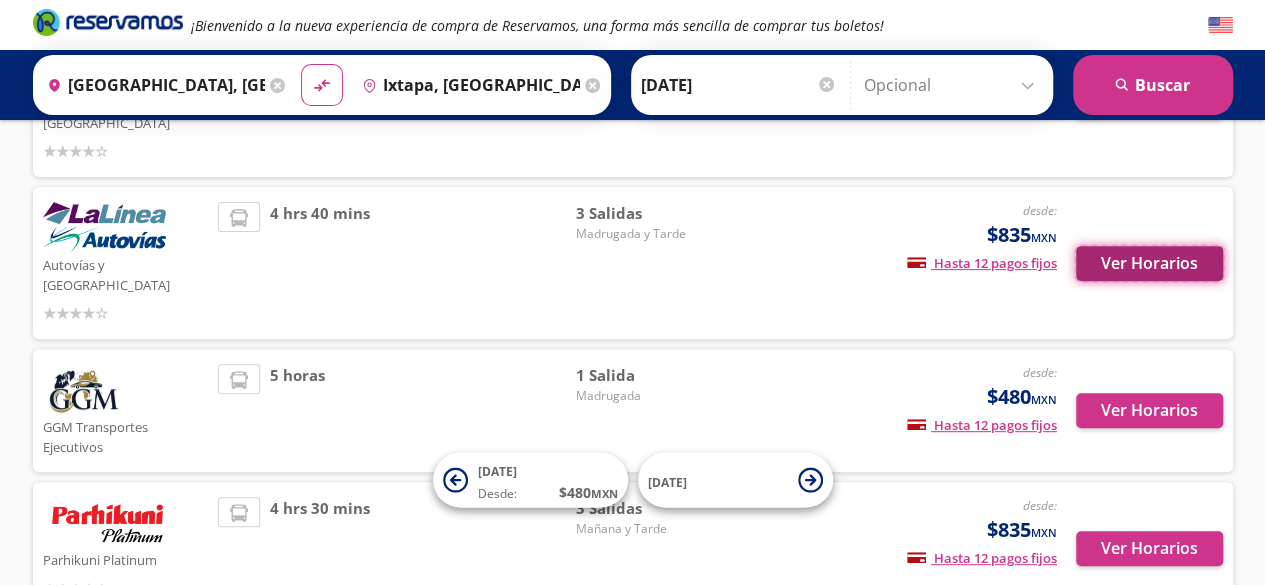 click on "Ver Horarios" at bounding box center (1149, 263) 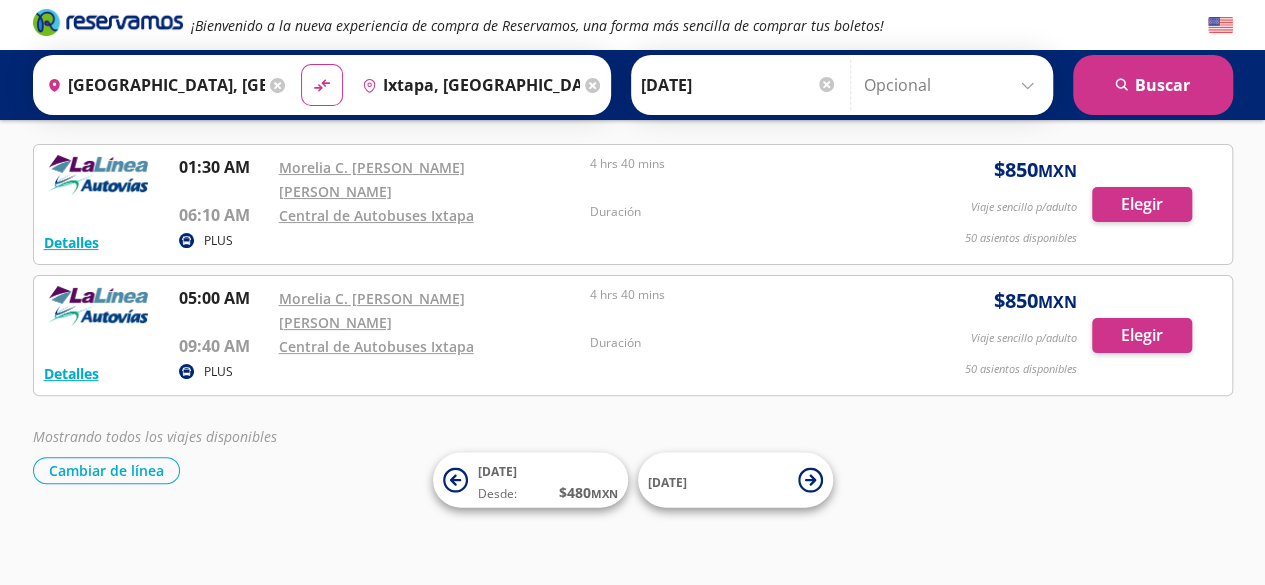 scroll, scrollTop: 0, scrollLeft: 0, axis: both 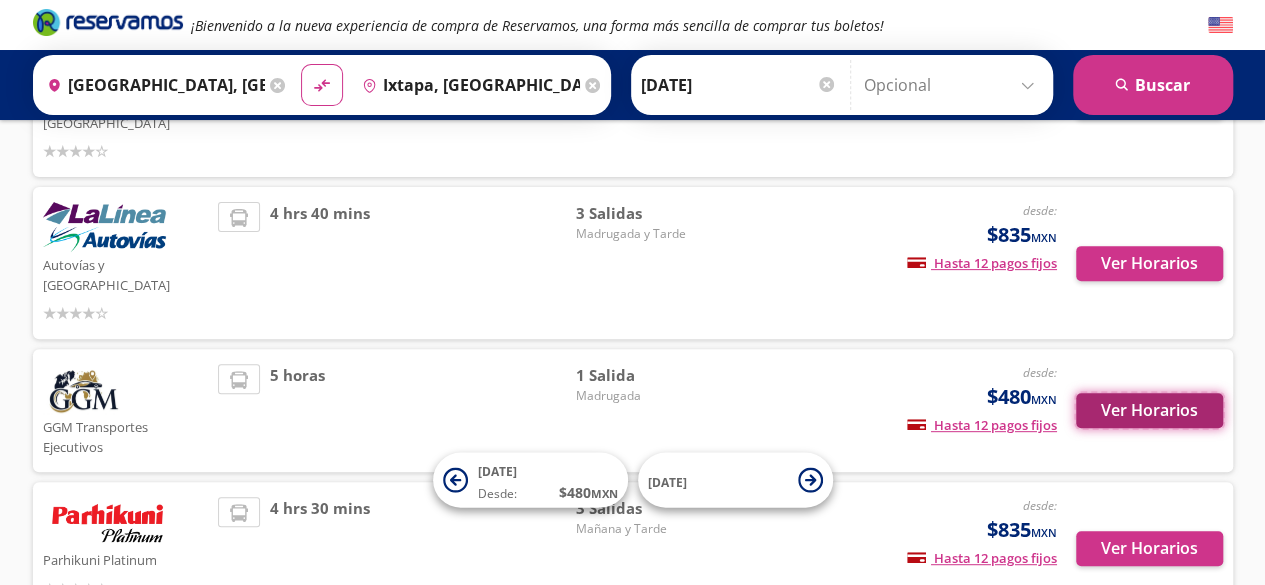 click on "Ver Horarios" at bounding box center [1149, 410] 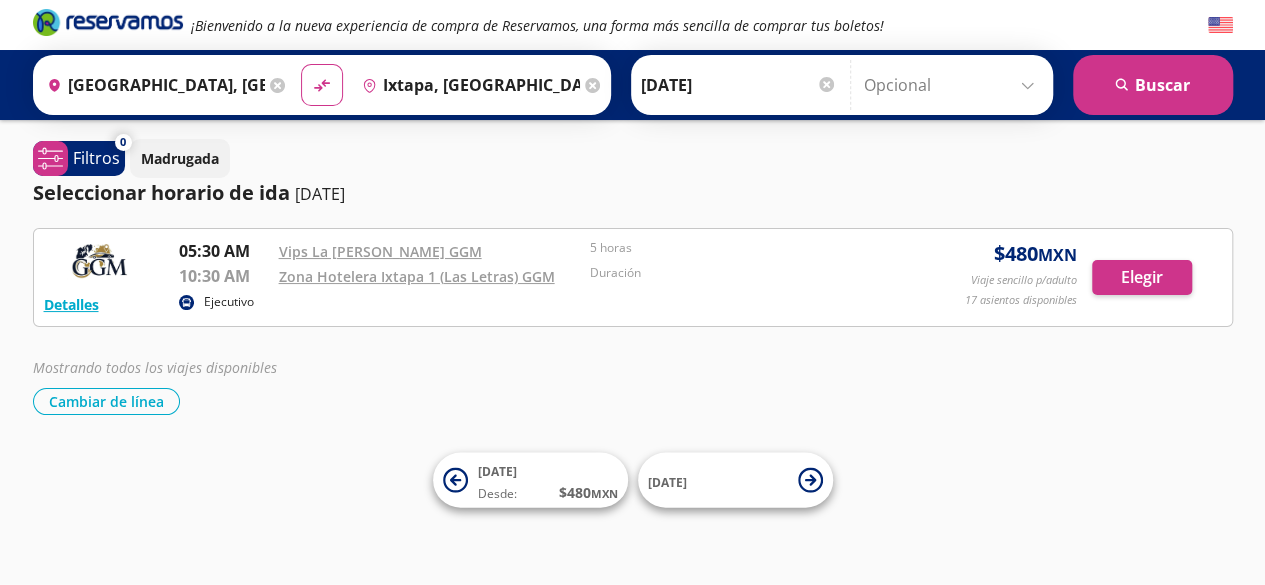 scroll, scrollTop: 0, scrollLeft: 0, axis: both 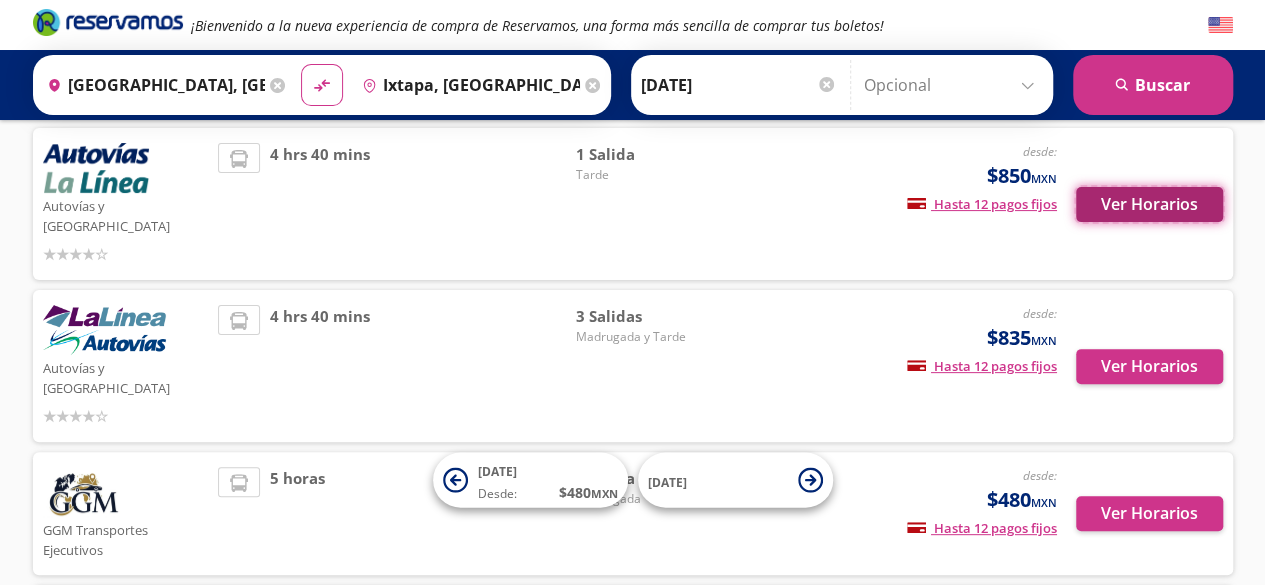 click on "Ver Horarios" at bounding box center [1149, 204] 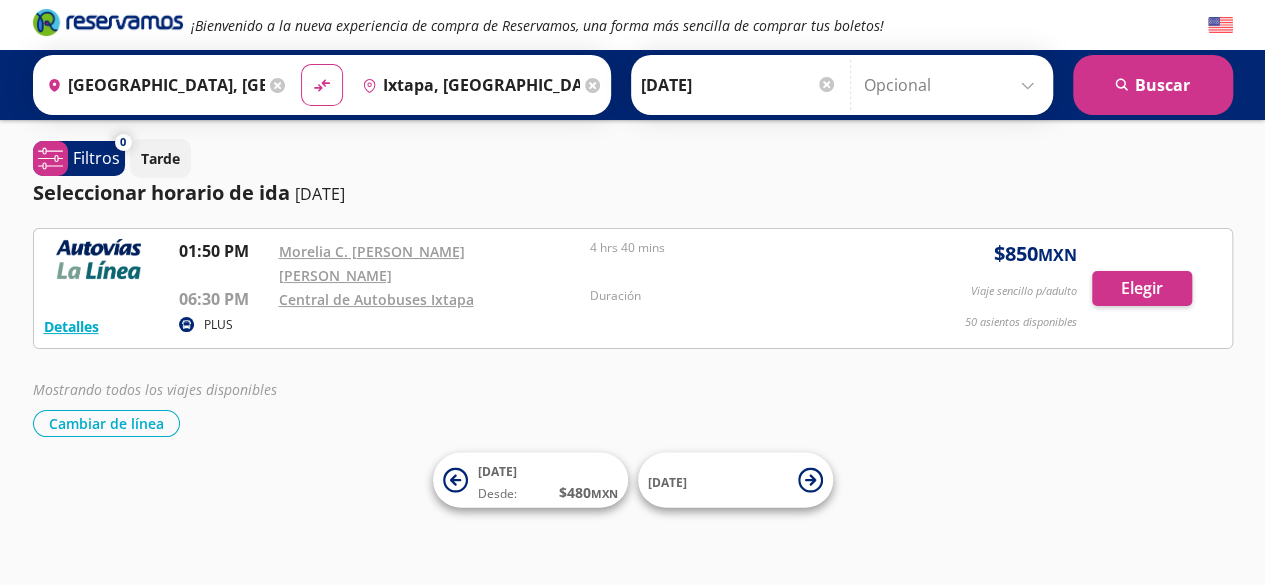 scroll, scrollTop: 0, scrollLeft: 0, axis: both 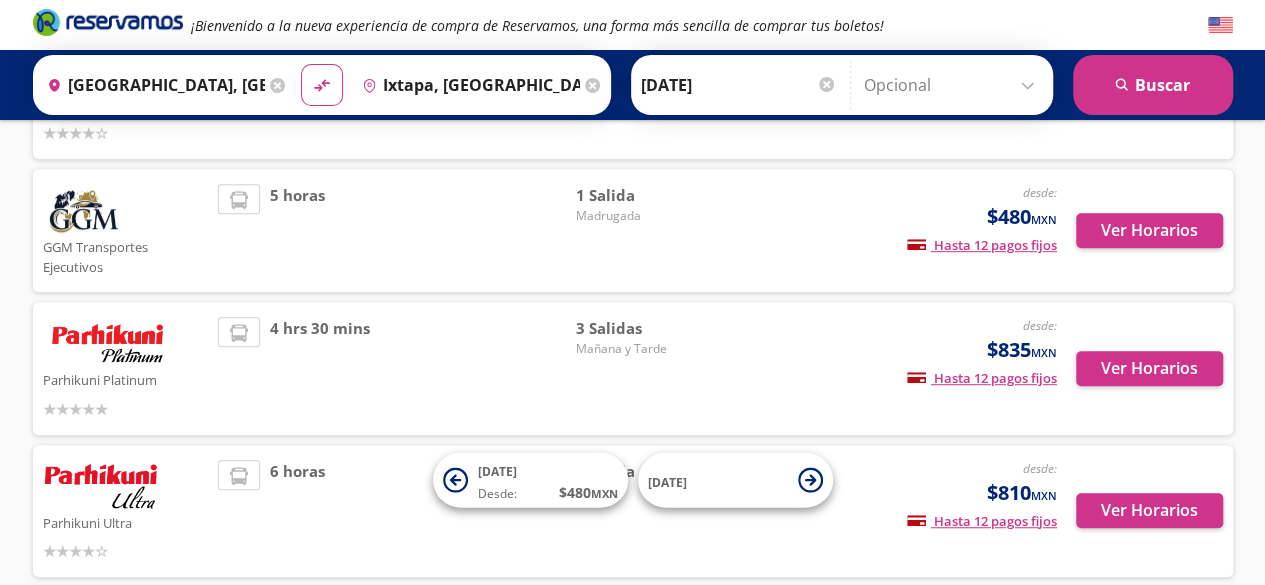 click on "Ver Horarios" at bounding box center (1140, 368) 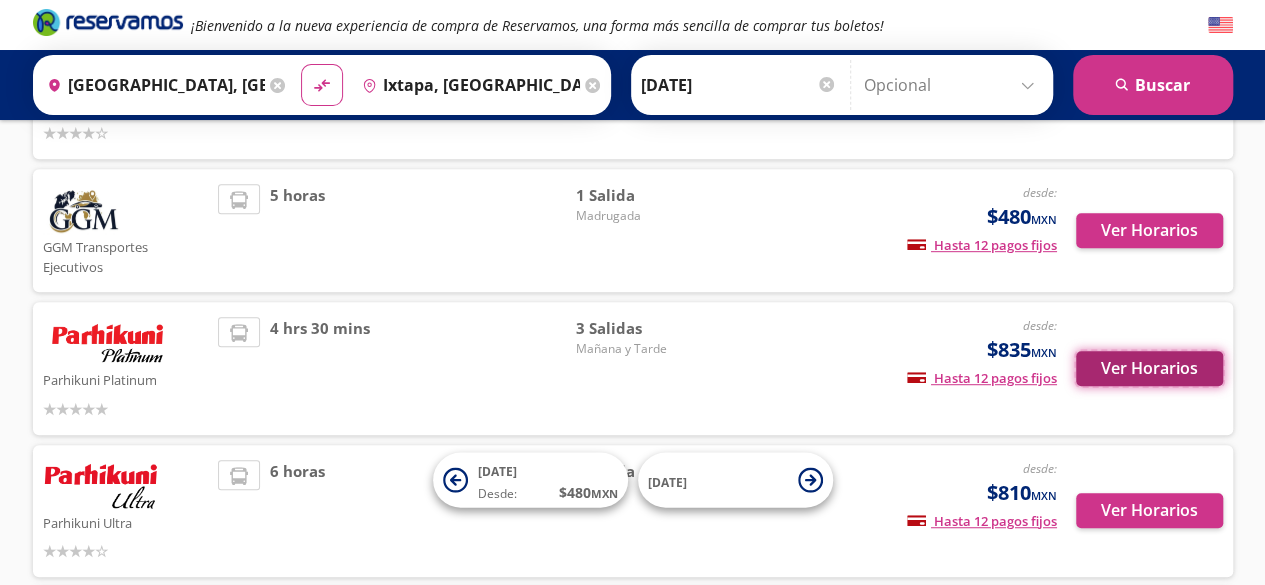 click on "Ver Horarios" at bounding box center (1149, 368) 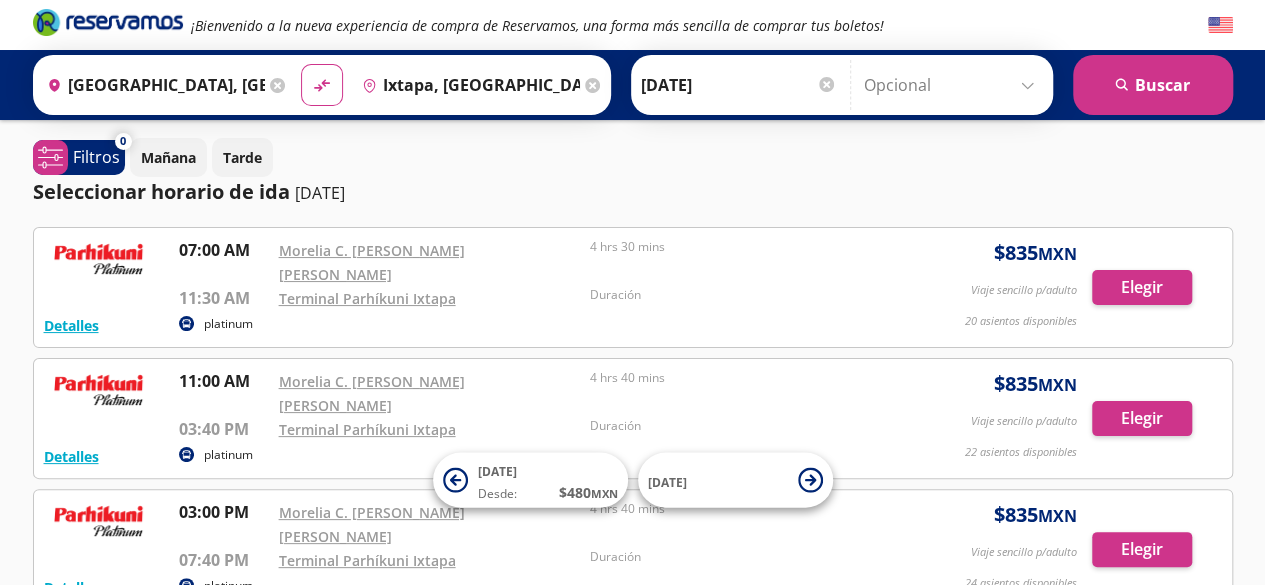 scroll, scrollTop: 65, scrollLeft: 0, axis: vertical 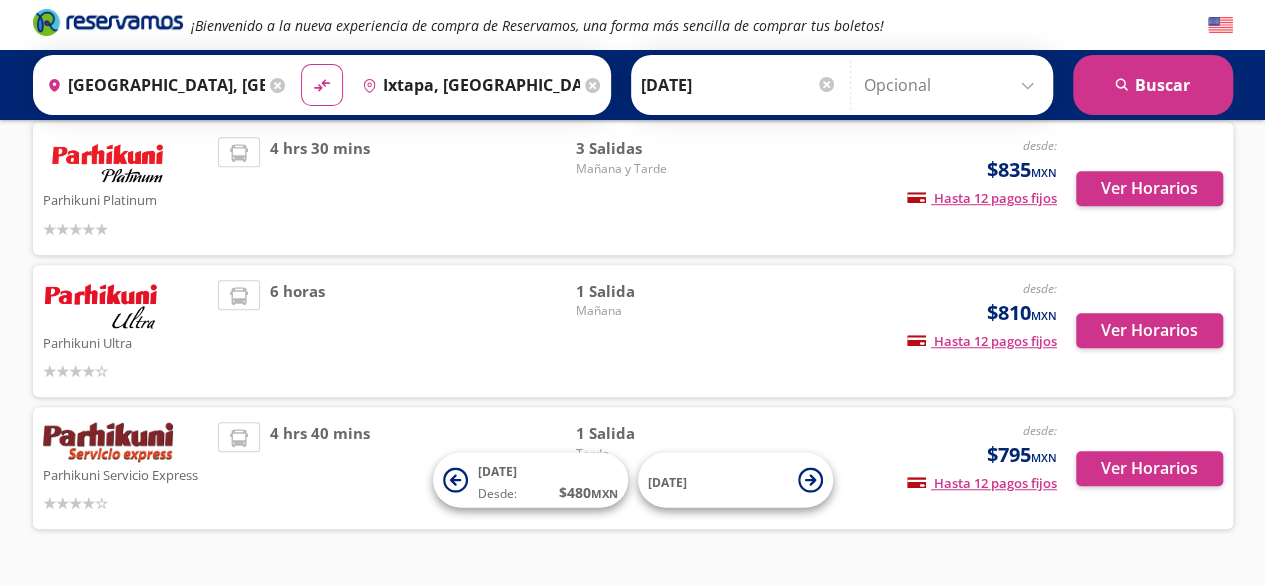 click on "Ver Horarios" at bounding box center [1140, 331] 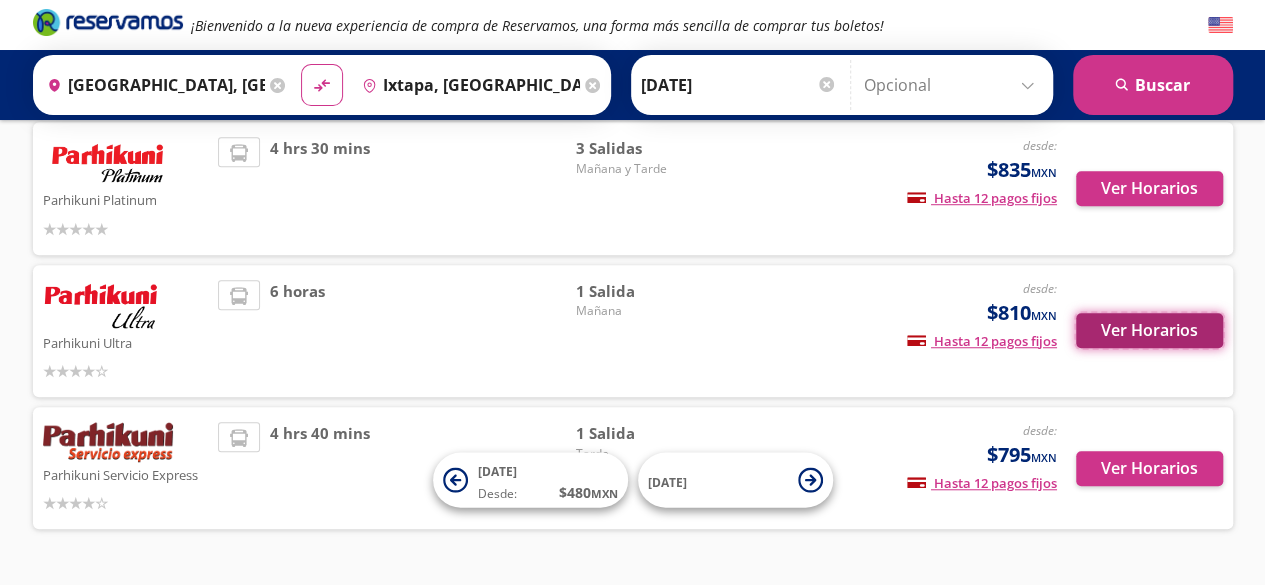 click on "Ver Horarios" at bounding box center [1149, 330] 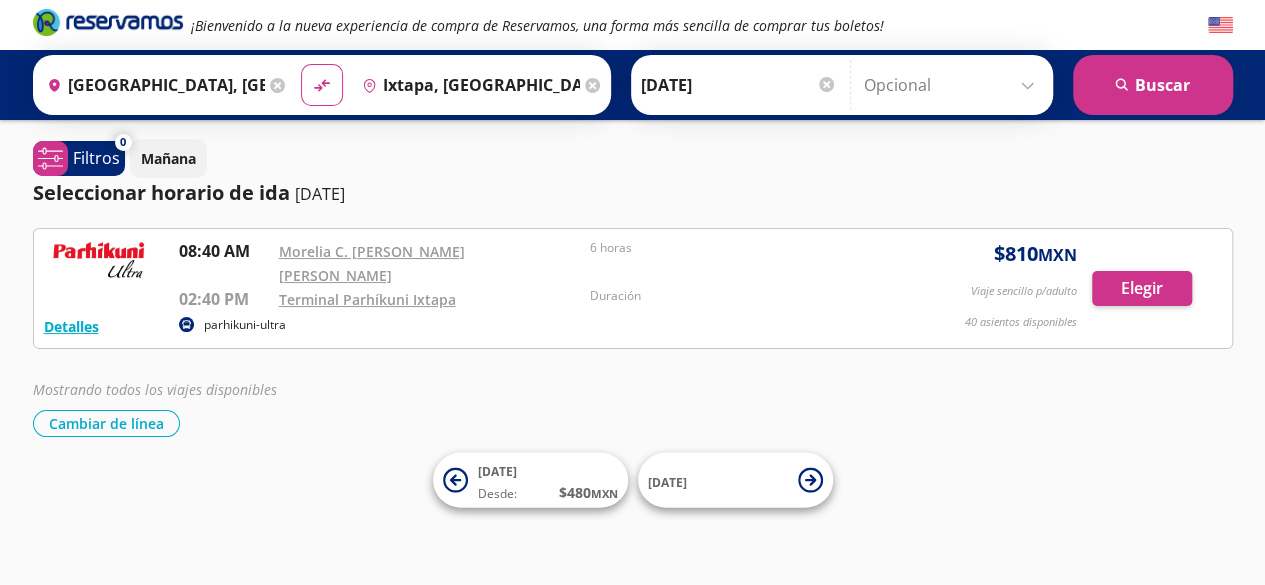 scroll, scrollTop: 0, scrollLeft: 0, axis: both 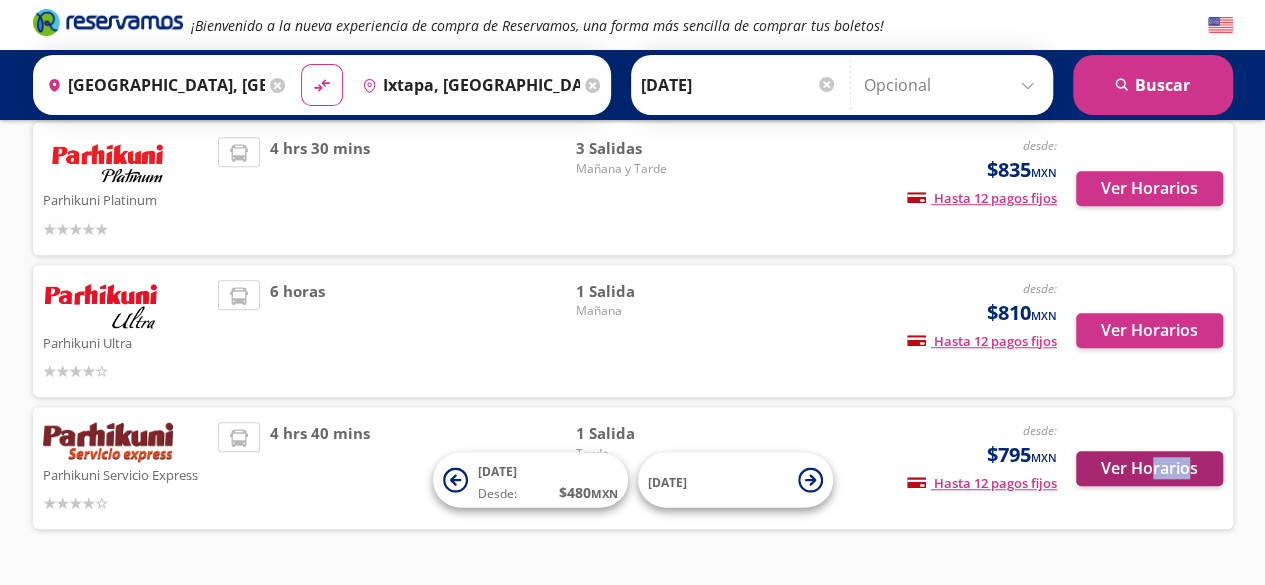 drag, startPoint x: 1192, startPoint y: 459, endPoint x: 1150, endPoint y: 426, distance: 53.413483 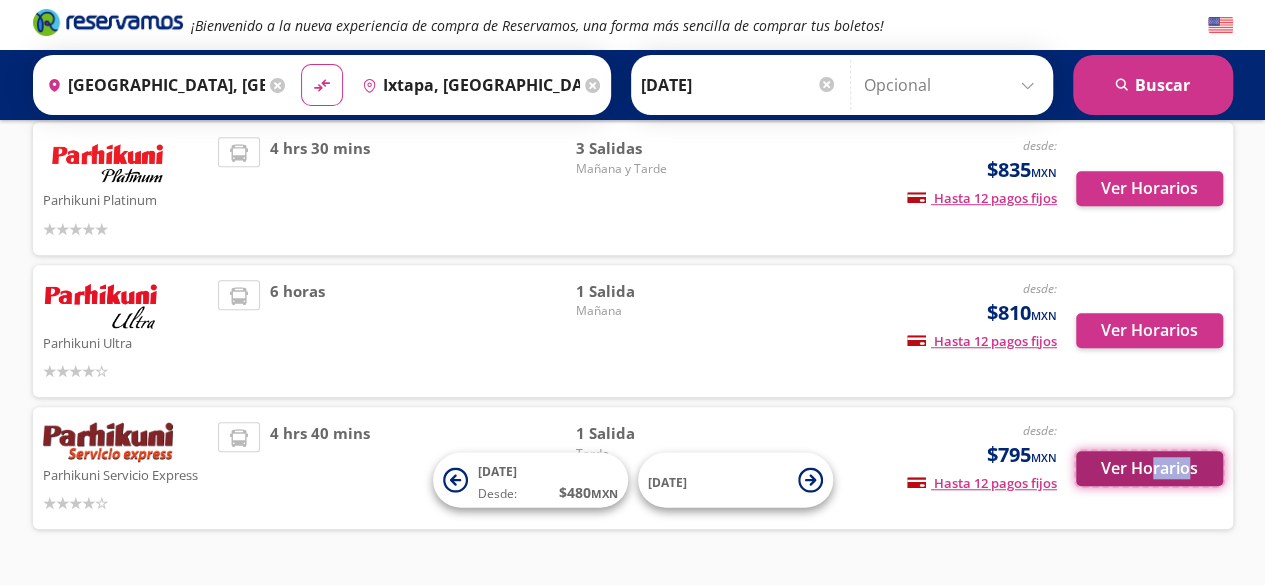 click on "Ver Horarios" at bounding box center (1149, 468) 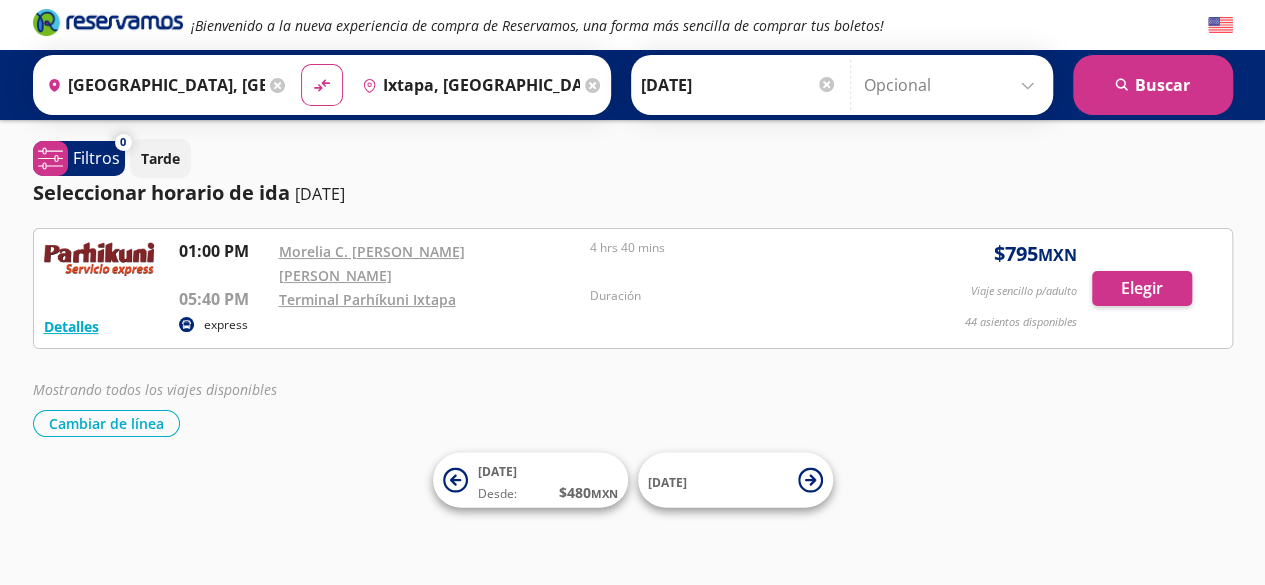 scroll, scrollTop: 0, scrollLeft: 0, axis: both 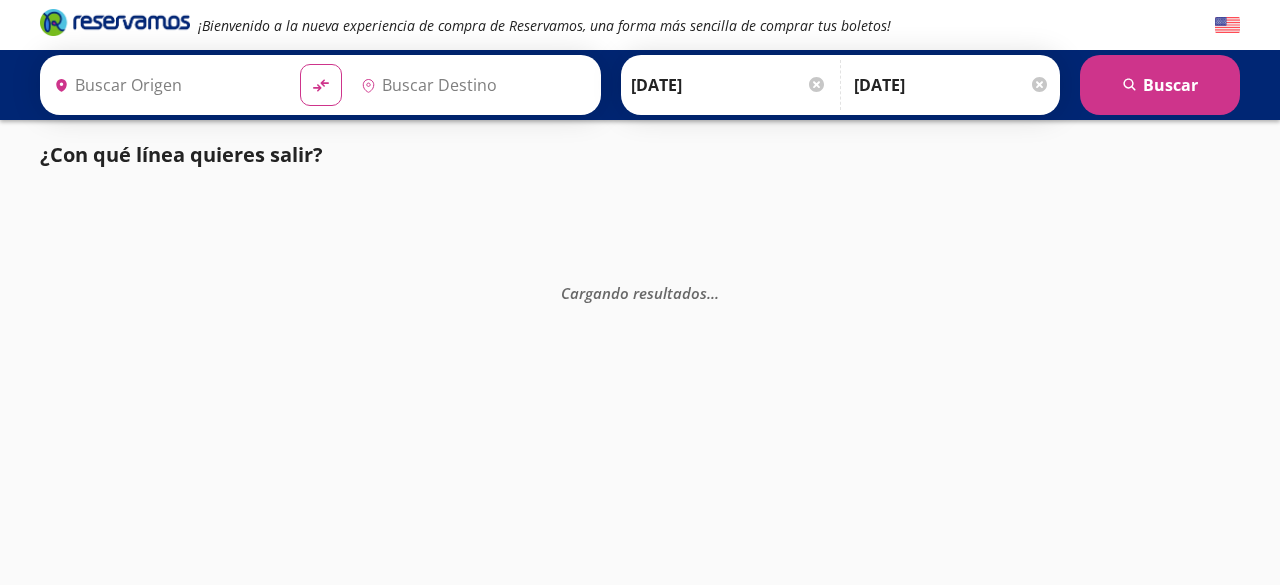 type on "[GEOGRAPHIC_DATA], [GEOGRAPHIC_DATA]" 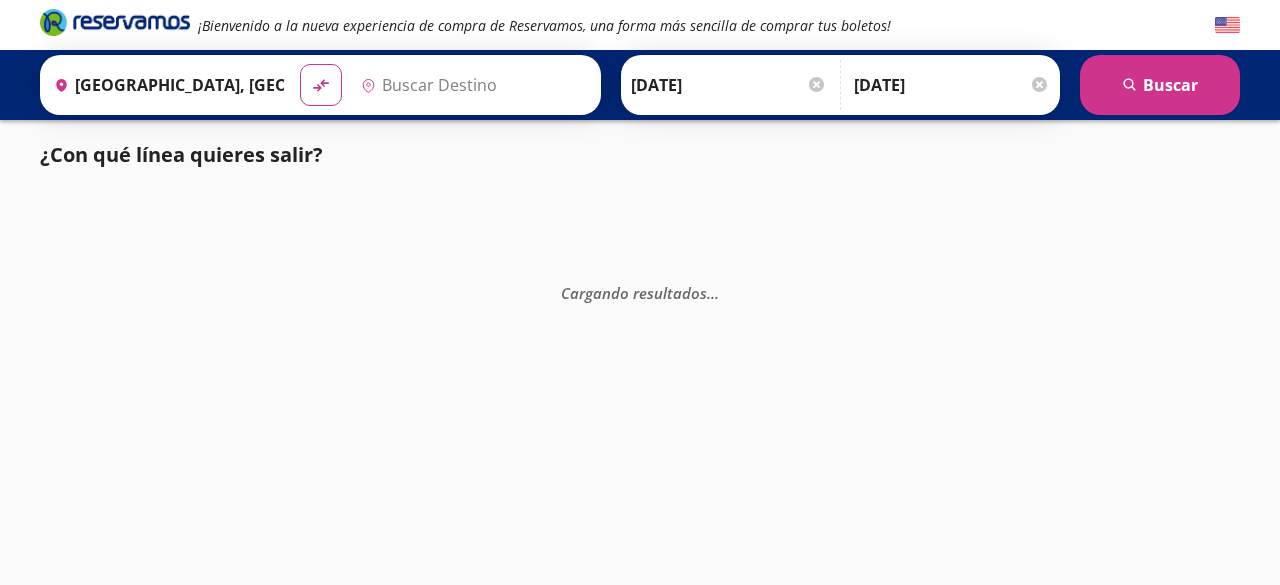 type on "Ixtapa, [GEOGRAPHIC_DATA]" 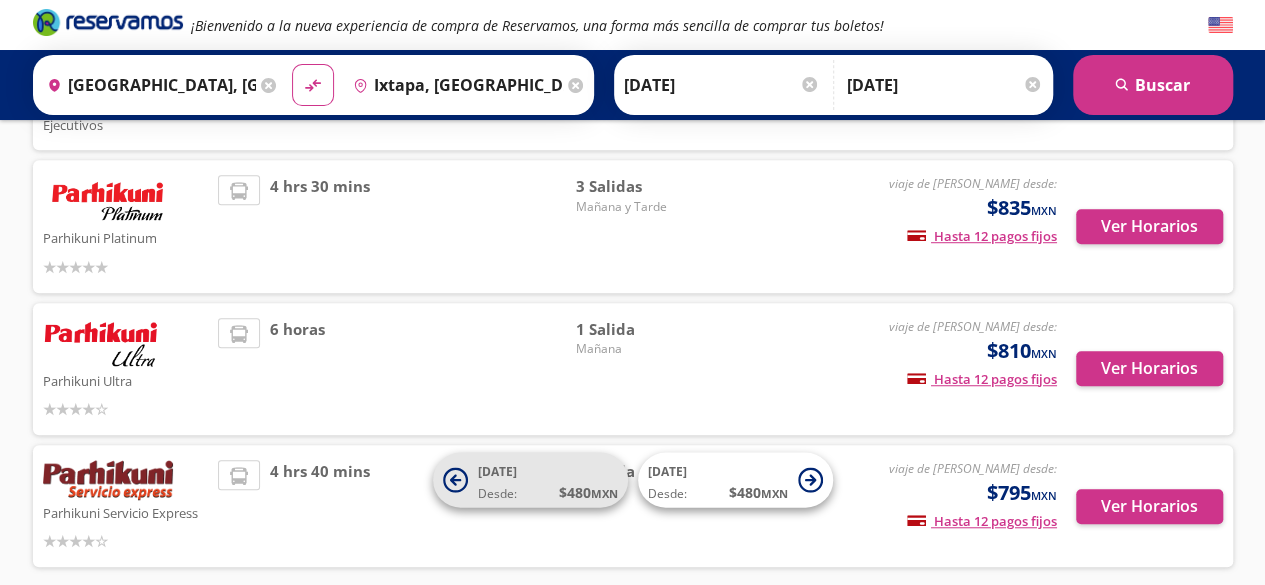 scroll, scrollTop: 560, scrollLeft: 0, axis: vertical 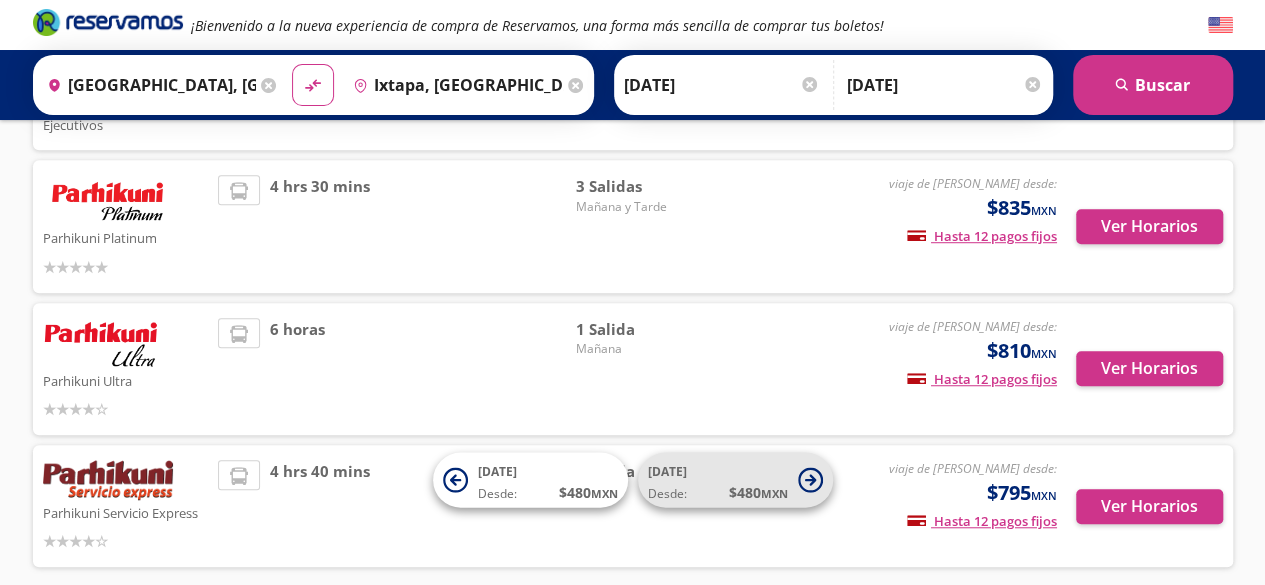 click on "26 Jul Desde: $ 480  MXN" at bounding box center [718, 480] 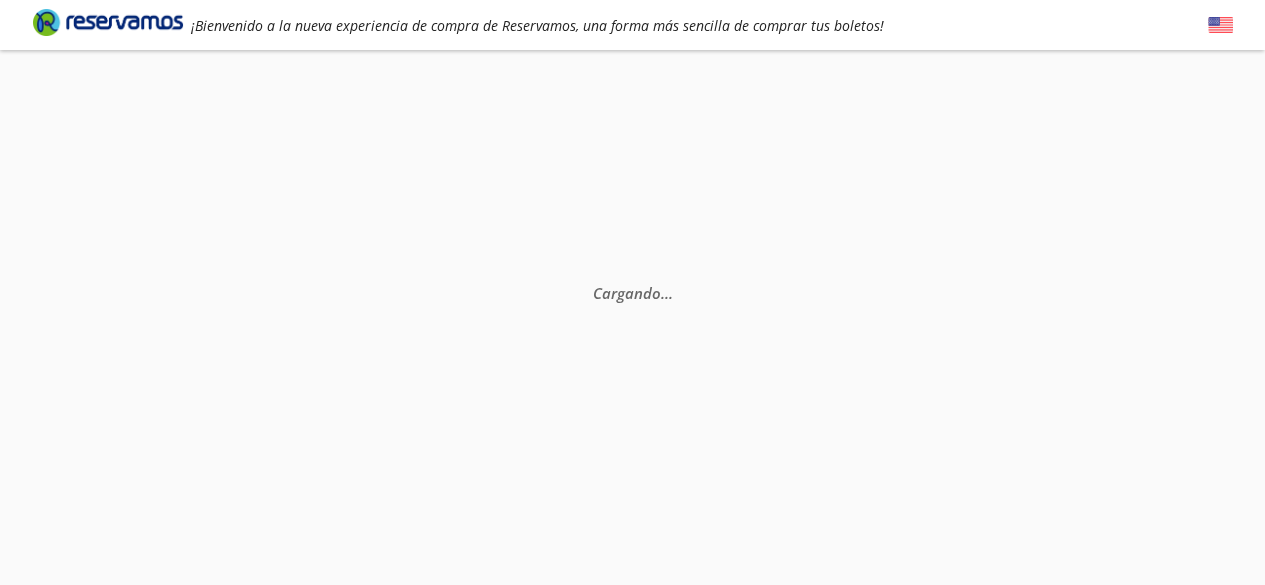 scroll, scrollTop: 0, scrollLeft: 0, axis: both 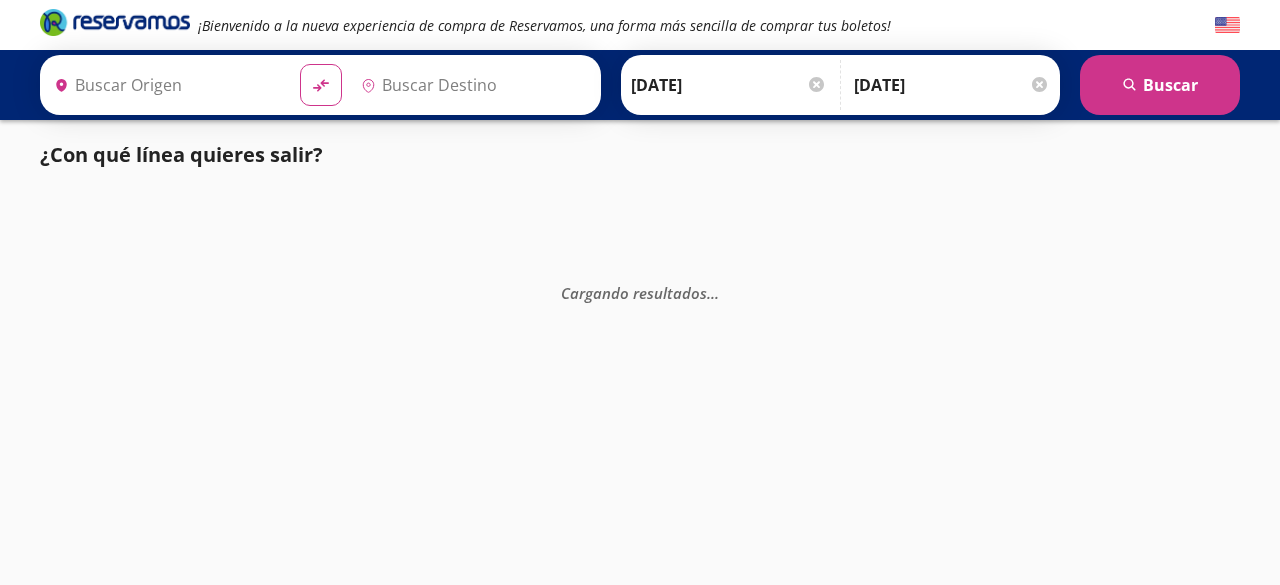 type on "[GEOGRAPHIC_DATA], [GEOGRAPHIC_DATA]" 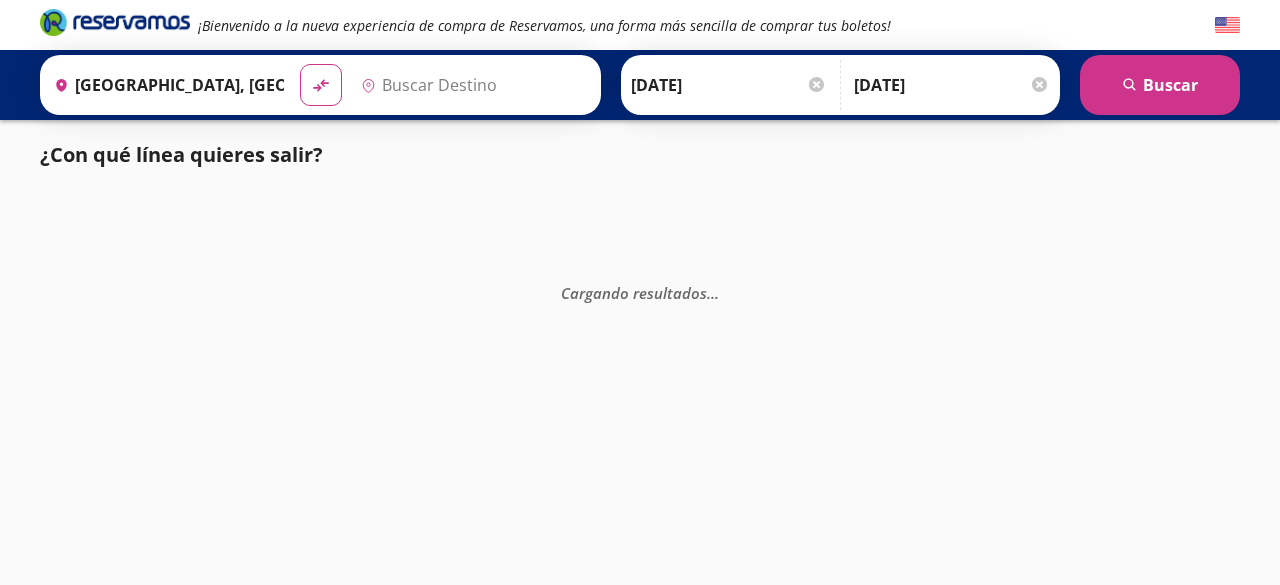 type on "Ixtapa, [GEOGRAPHIC_DATA]" 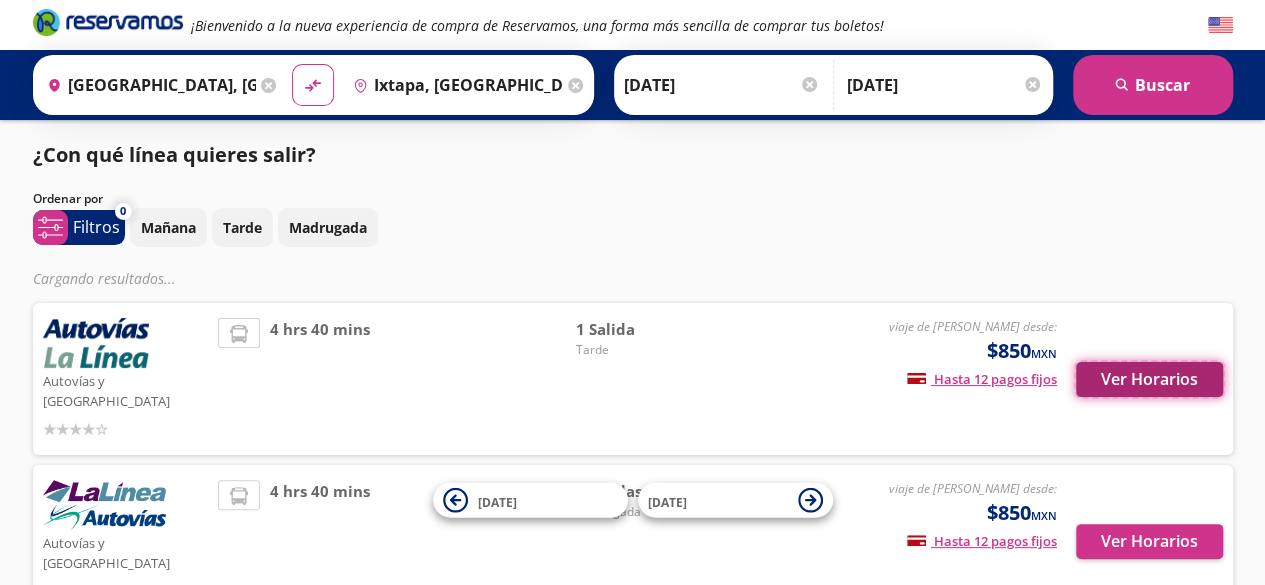 click on "Ver Horarios" at bounding box center (1149, 379) 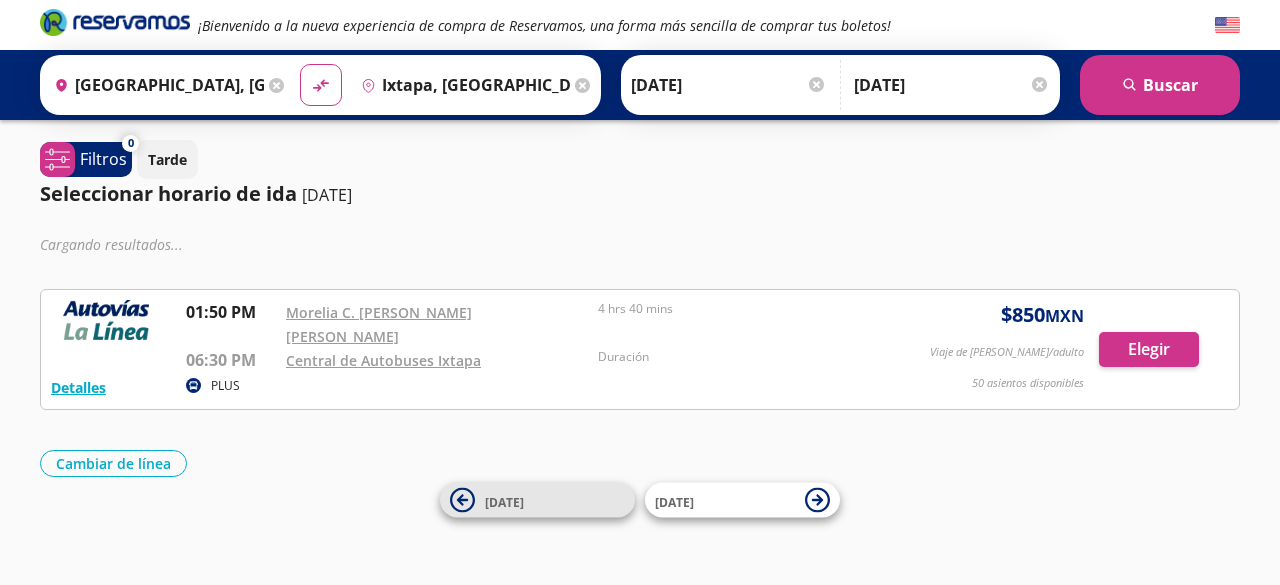 click on "25 Jul" at bounding box center [504, 501] 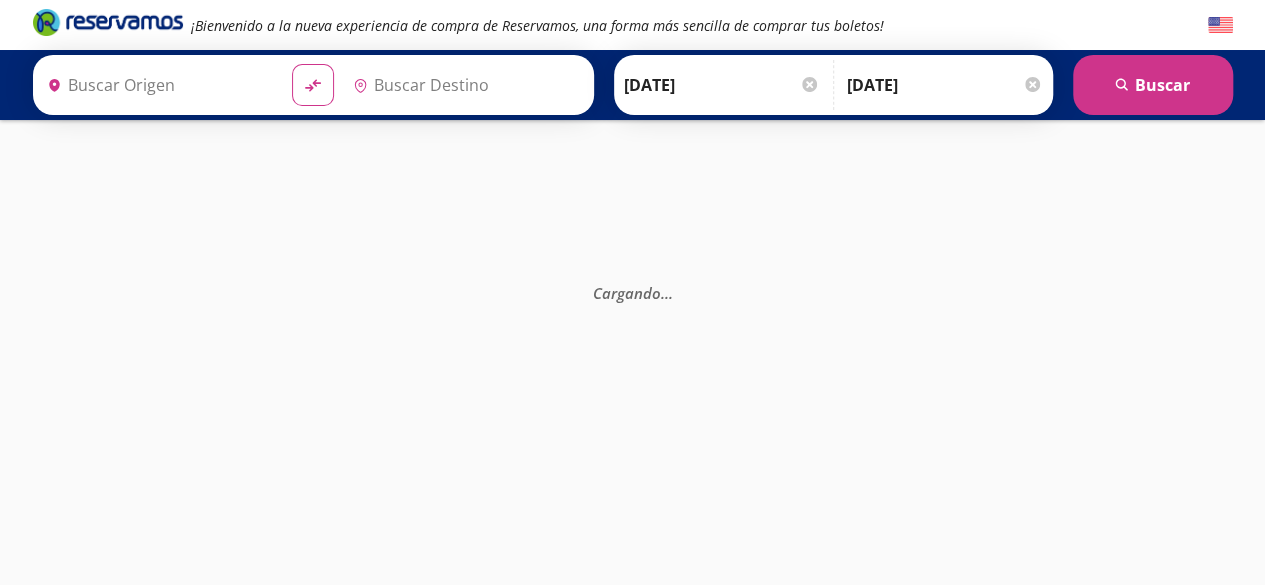 type on "[GEOGRAPHIC_DATA], [GEOGRAPHIC_DATA]" 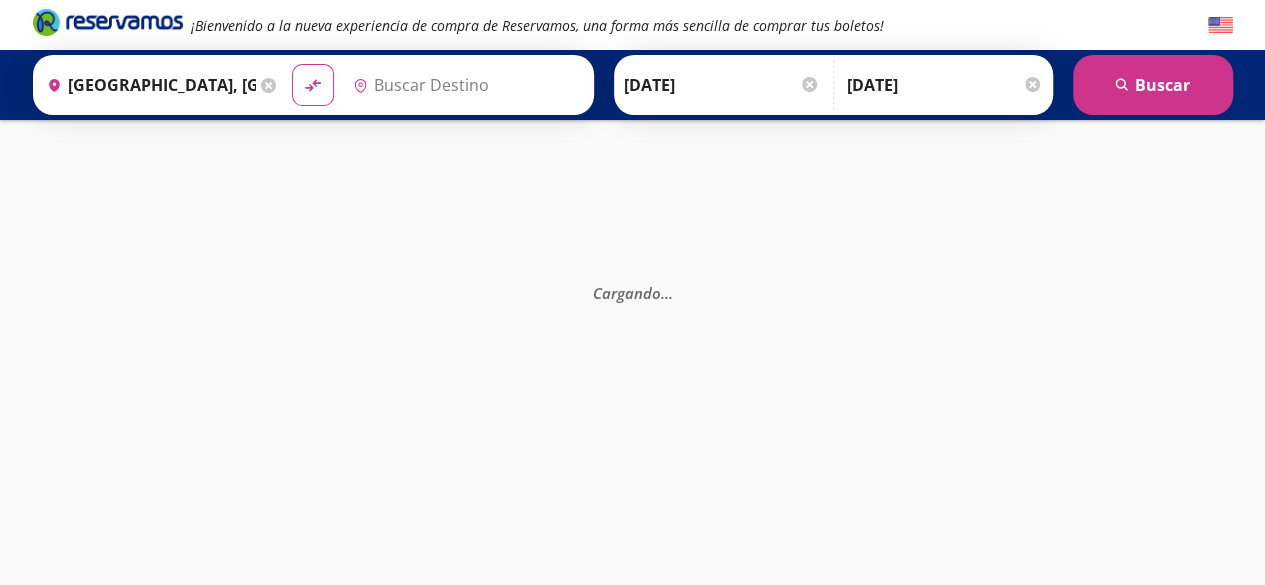 type on "Ixtapa, [GEOGRAPHIC_DATA]" 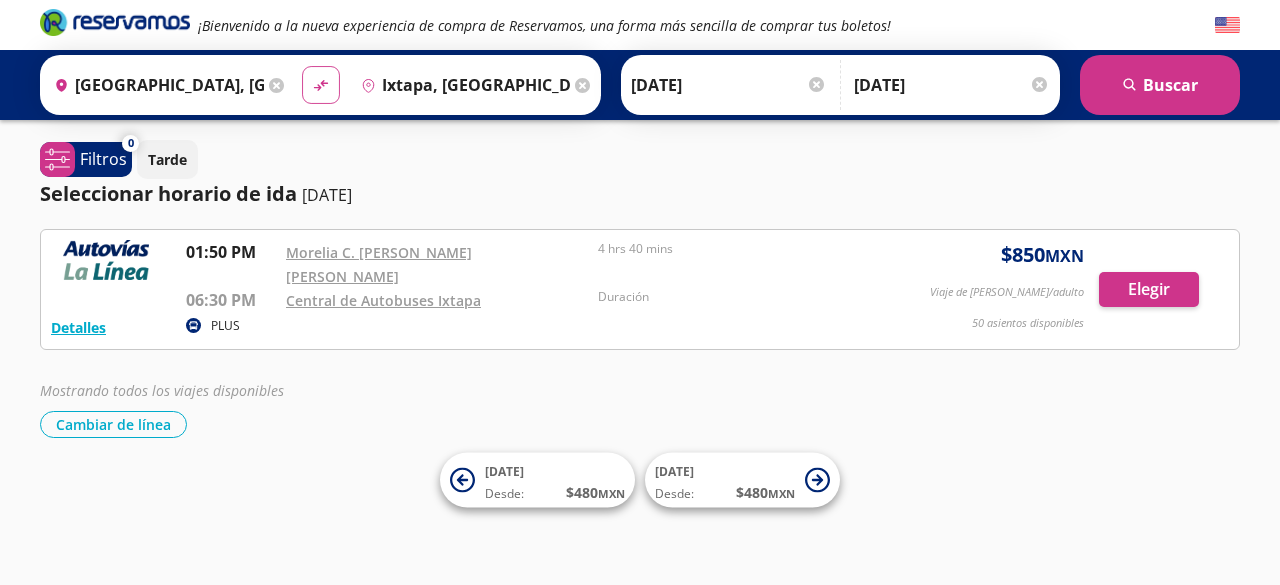 click on "material-symbols:compare-arrows-rounded" at bounding box center [321, 85] 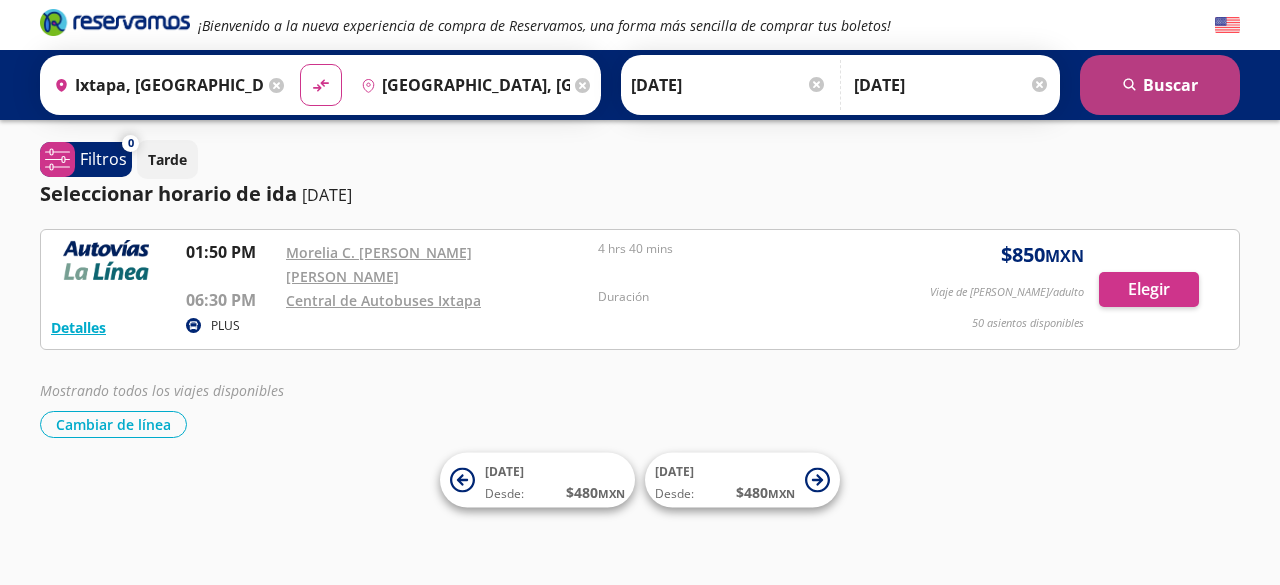 click on "search
Buscar" at bounding box center [1160, 85] 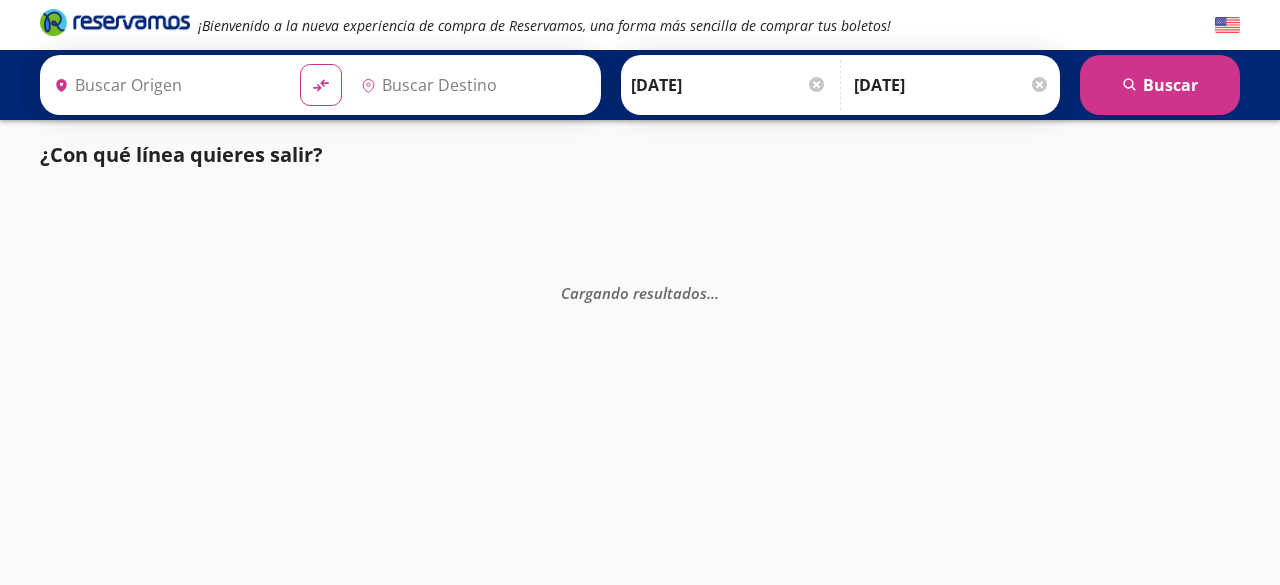 type on "[GEOGRAPHIC_DATA], [GEOGRAPHIC_DATA]" 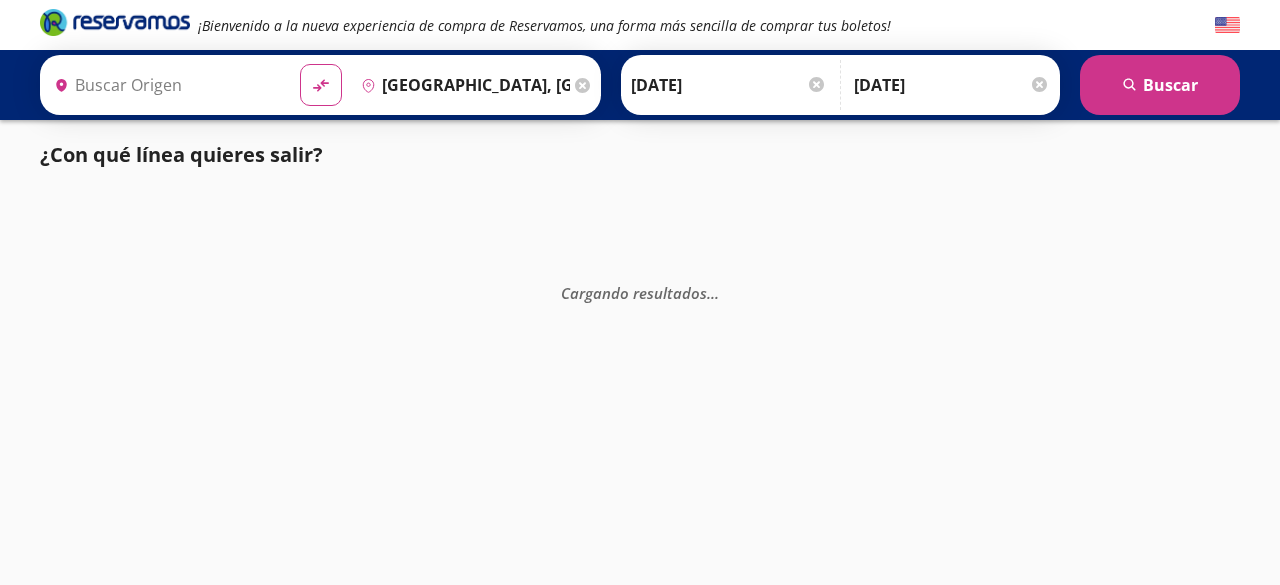 type on "Ixtapa, [GEOGRAPHIC_DATA]" 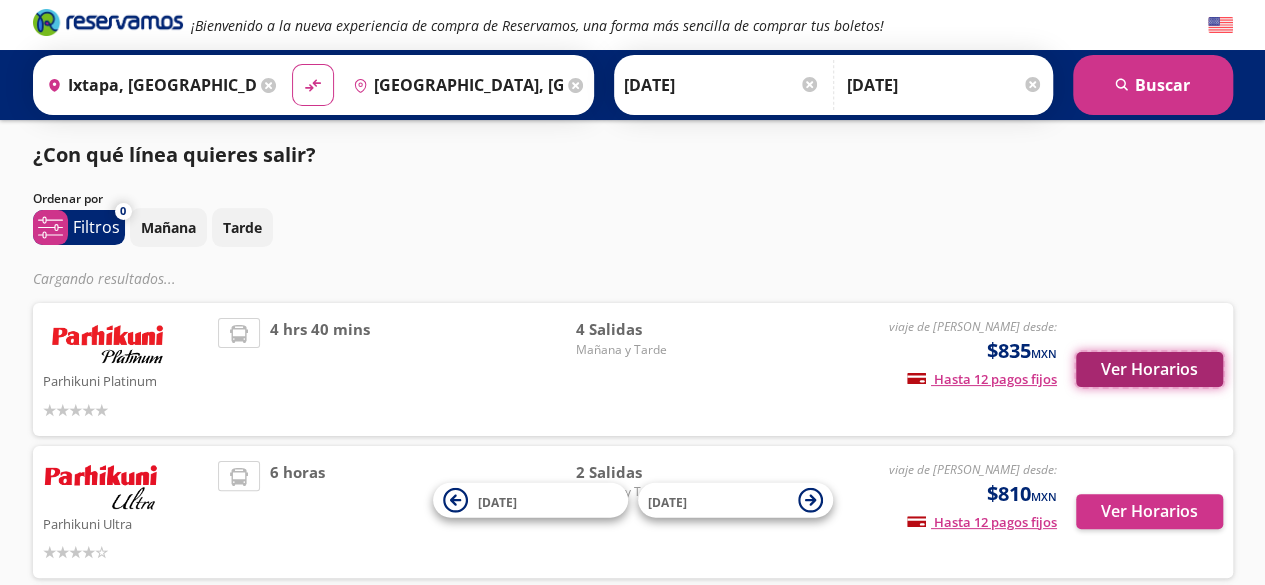 click on "Ver Horarios" at bounding box center [1149, 369] 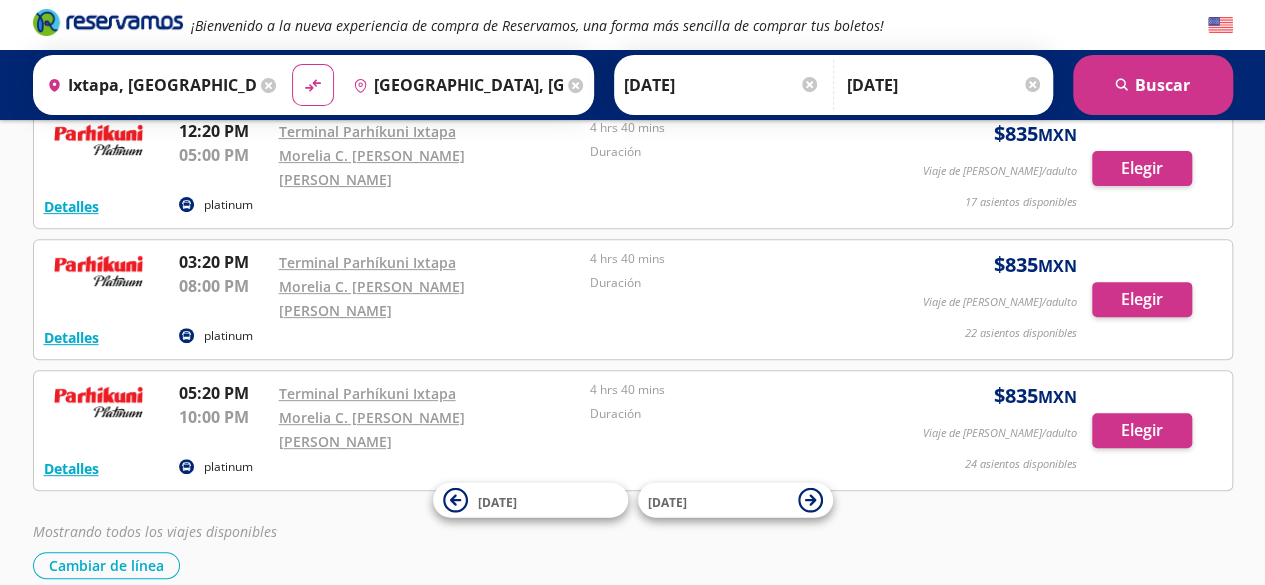 scroll, scrollTop: 0, scrollLeft: 0, axis: both 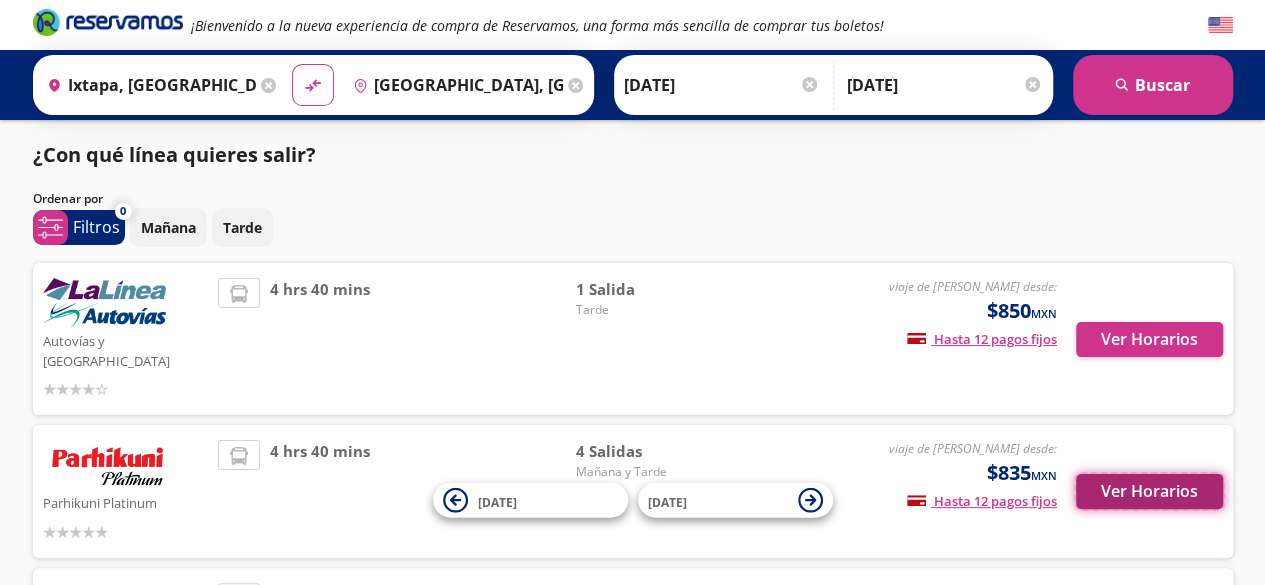 click on "Ver Horarios" at bounding box center [1149, 491] 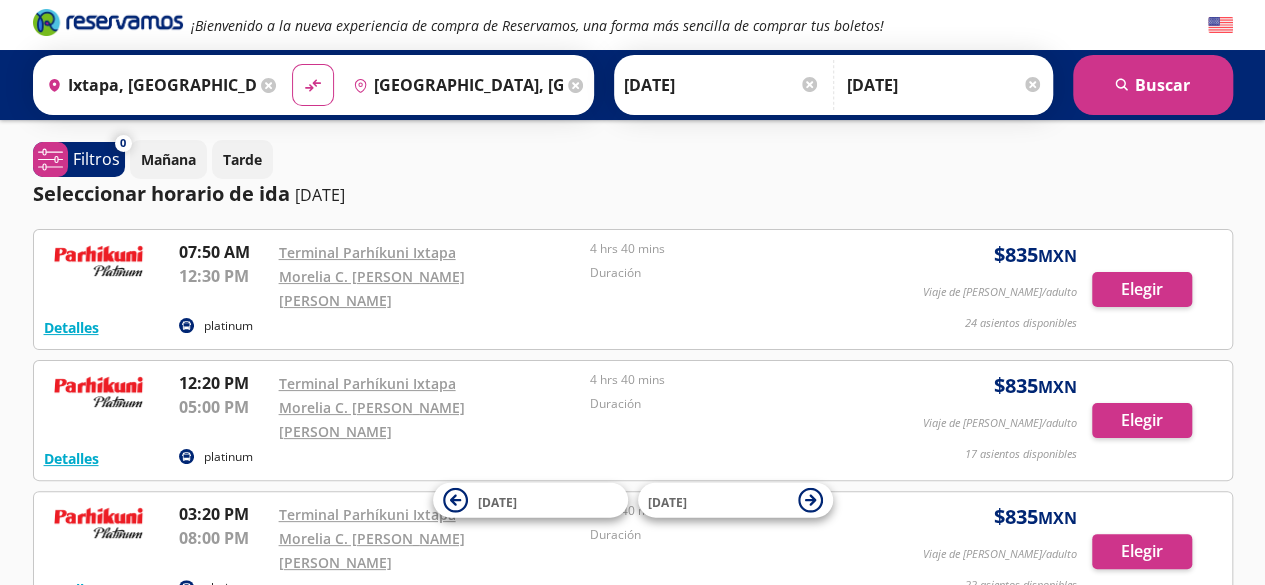 scroll, scrollTop: 252, scrollLeft: 0, axis: vertical 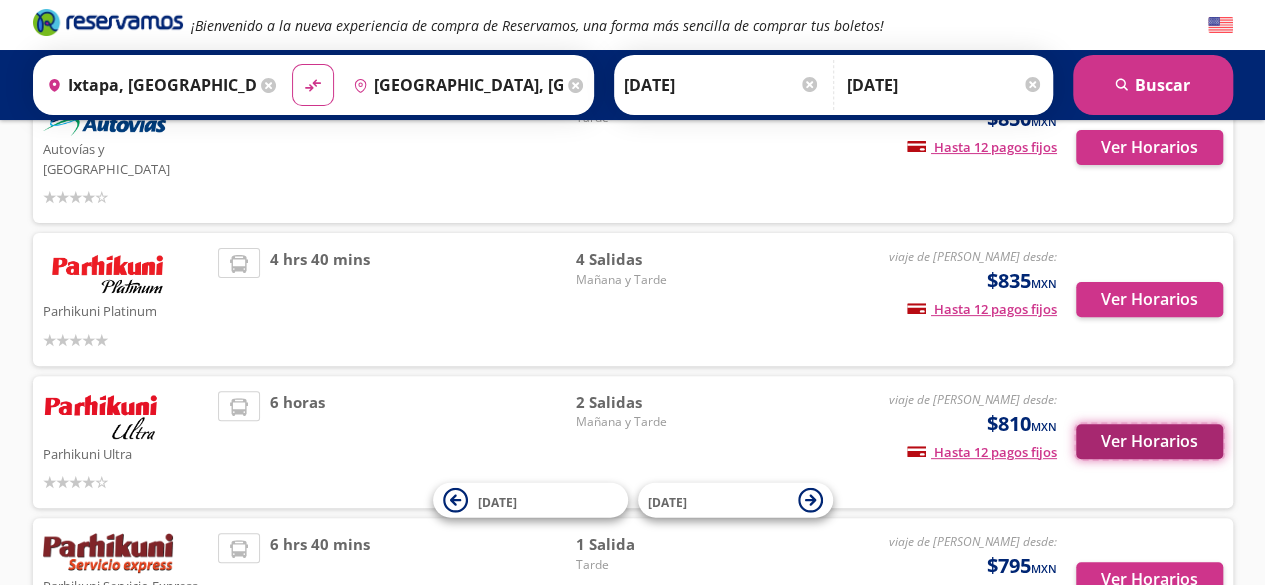 click on "Ver Horarios" at bounding box center [1149, 441] 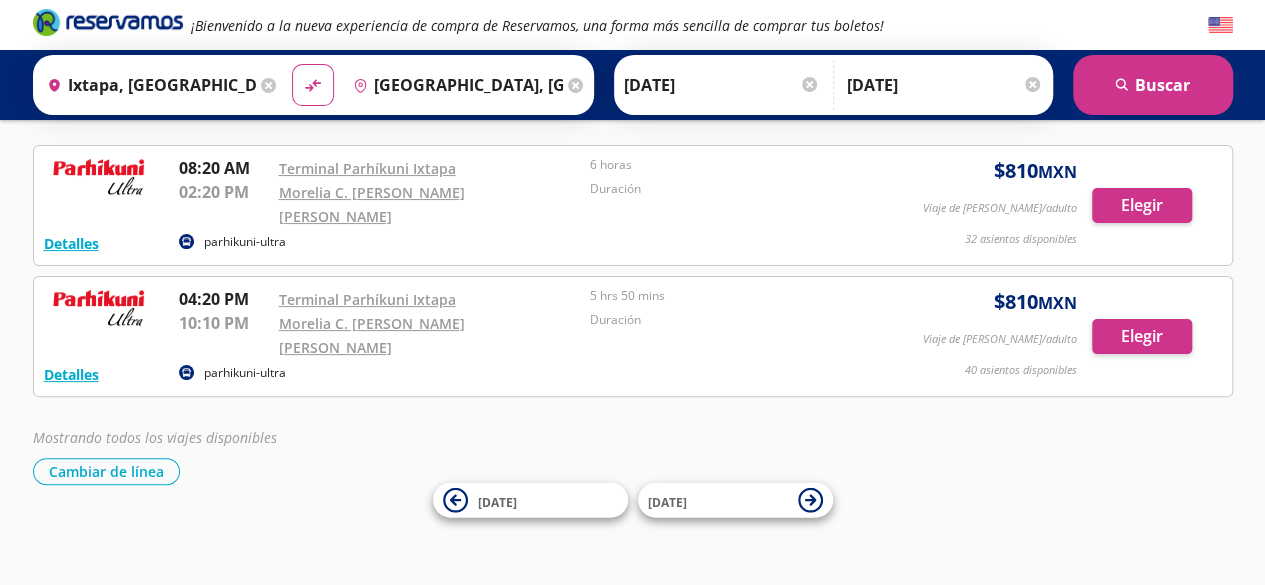 scroll, scrollTop: 0, scrollLeft: 0, axis: both 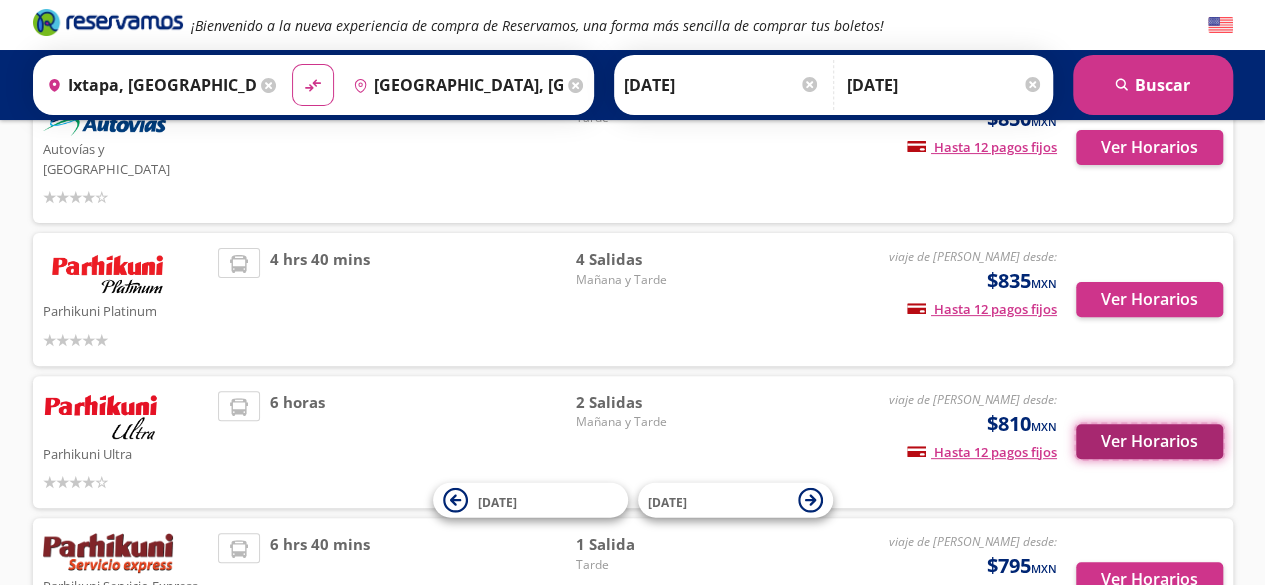 click on "Ver Horarios" at bounding box center (1149, 441) 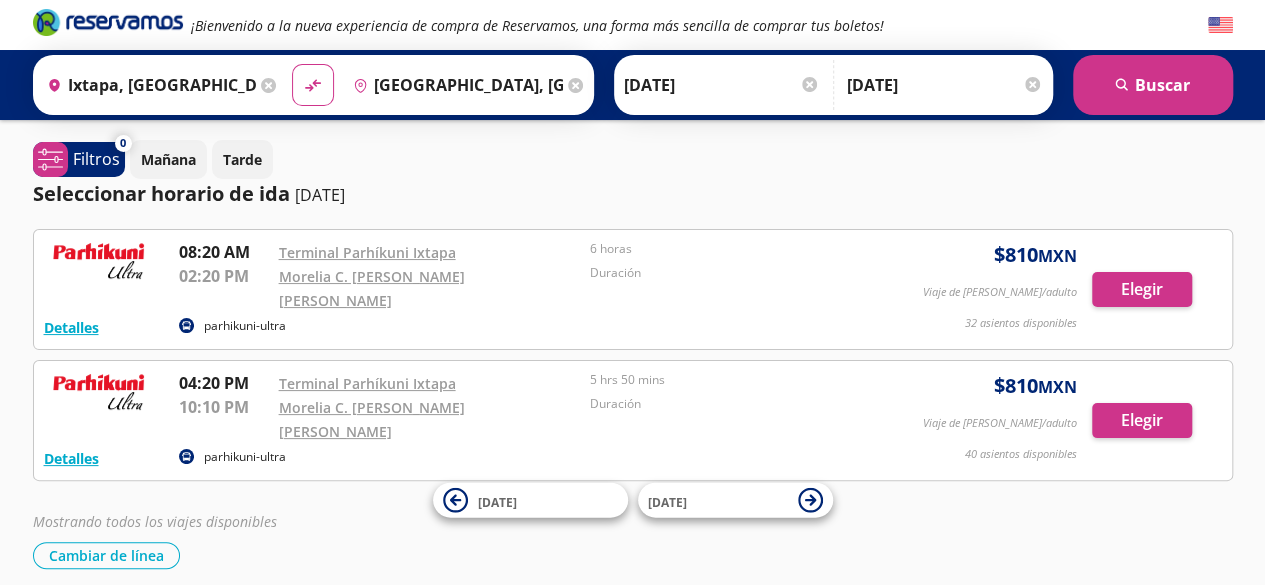 scroll, scrollTop: 36, scrollLeft: 0, axis: vertical 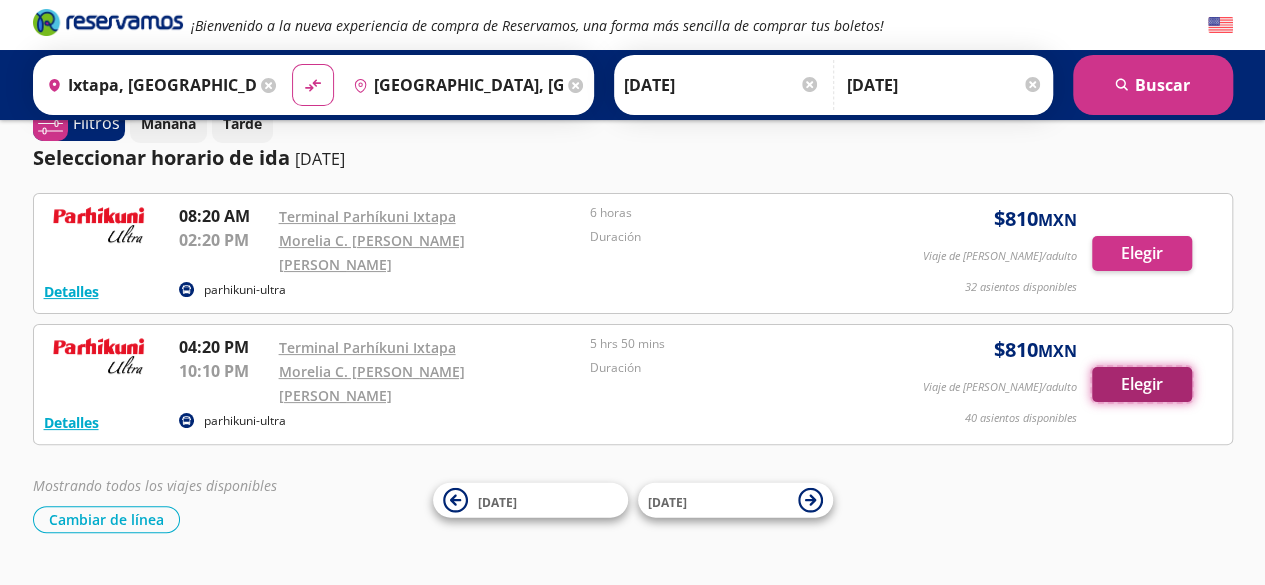 click on "Elegir" at bounding box center (1142, 384) 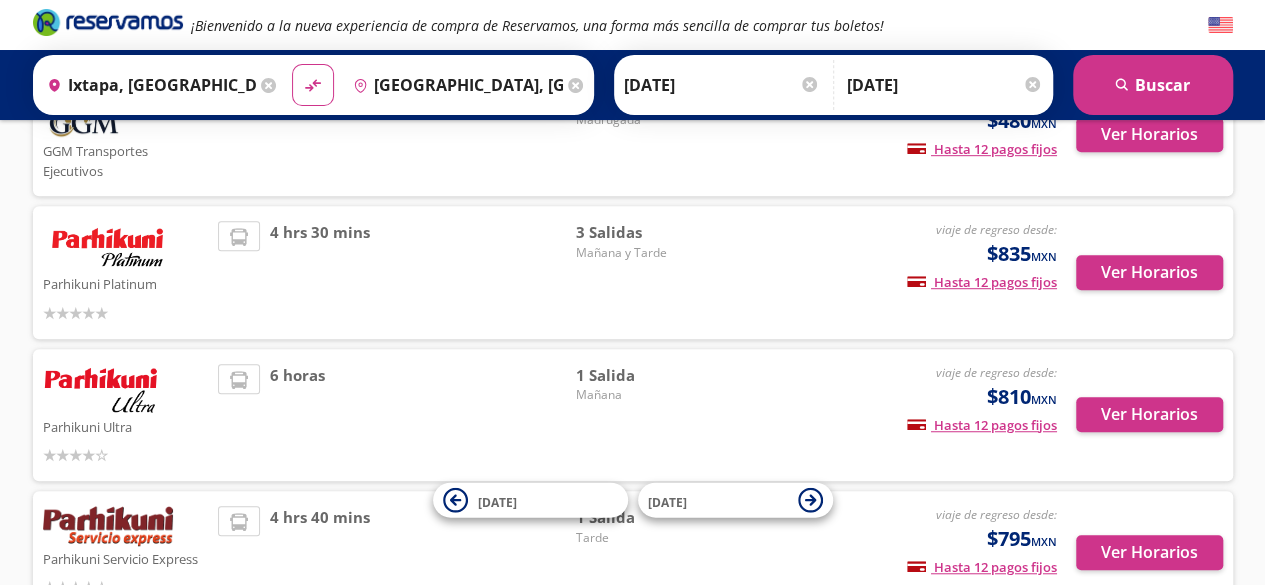 scroll, scrollTop: 662, scrollLeft: 0, axis: vertical 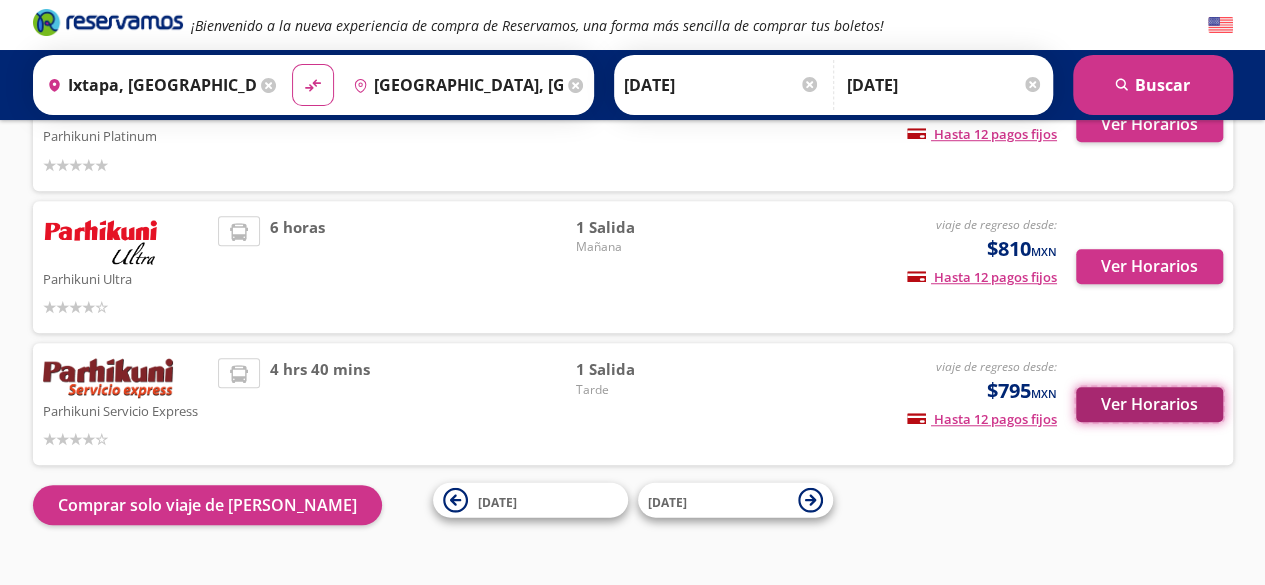 click on "Ver Horarios" at bounding box center (1149, 404) 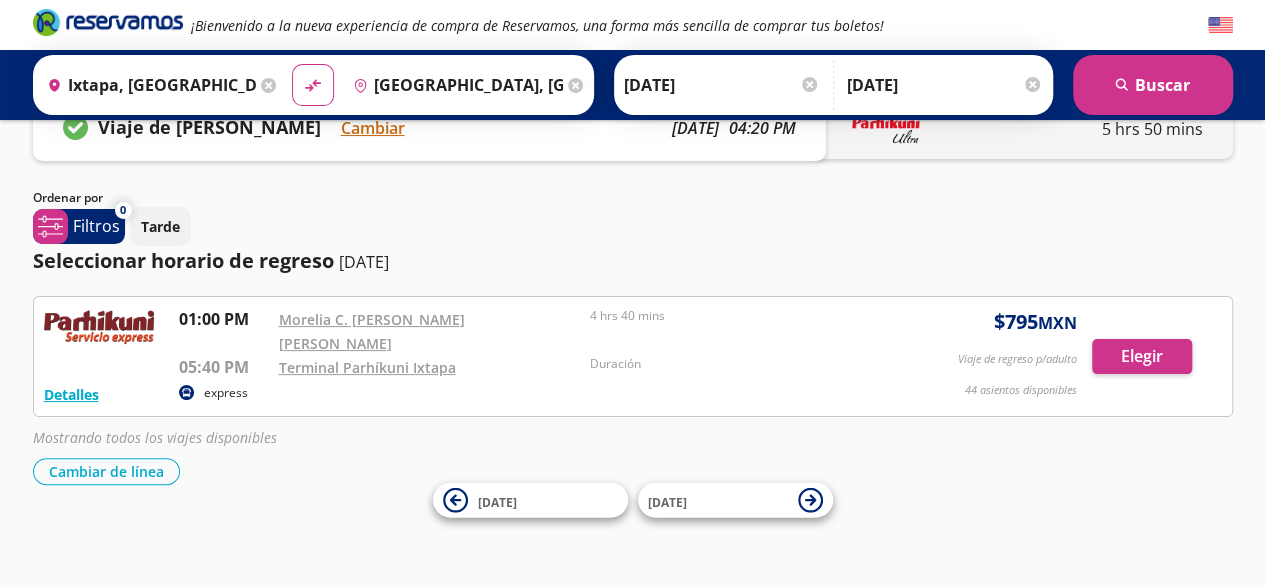 scroll, scrollTop: 0, scrollLeft: 0, axis: both 